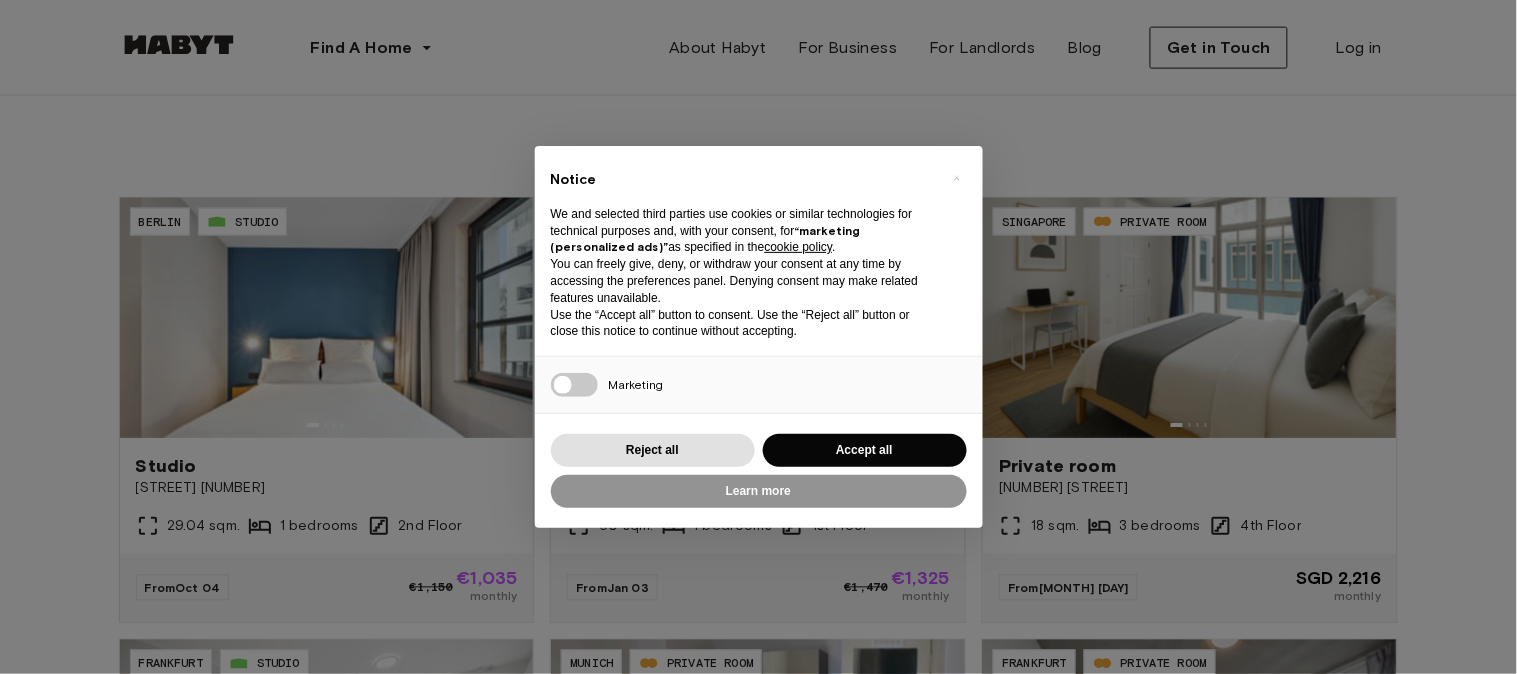 scroll, scrollTop: 666, scrollLeft: 0, axis: vertical 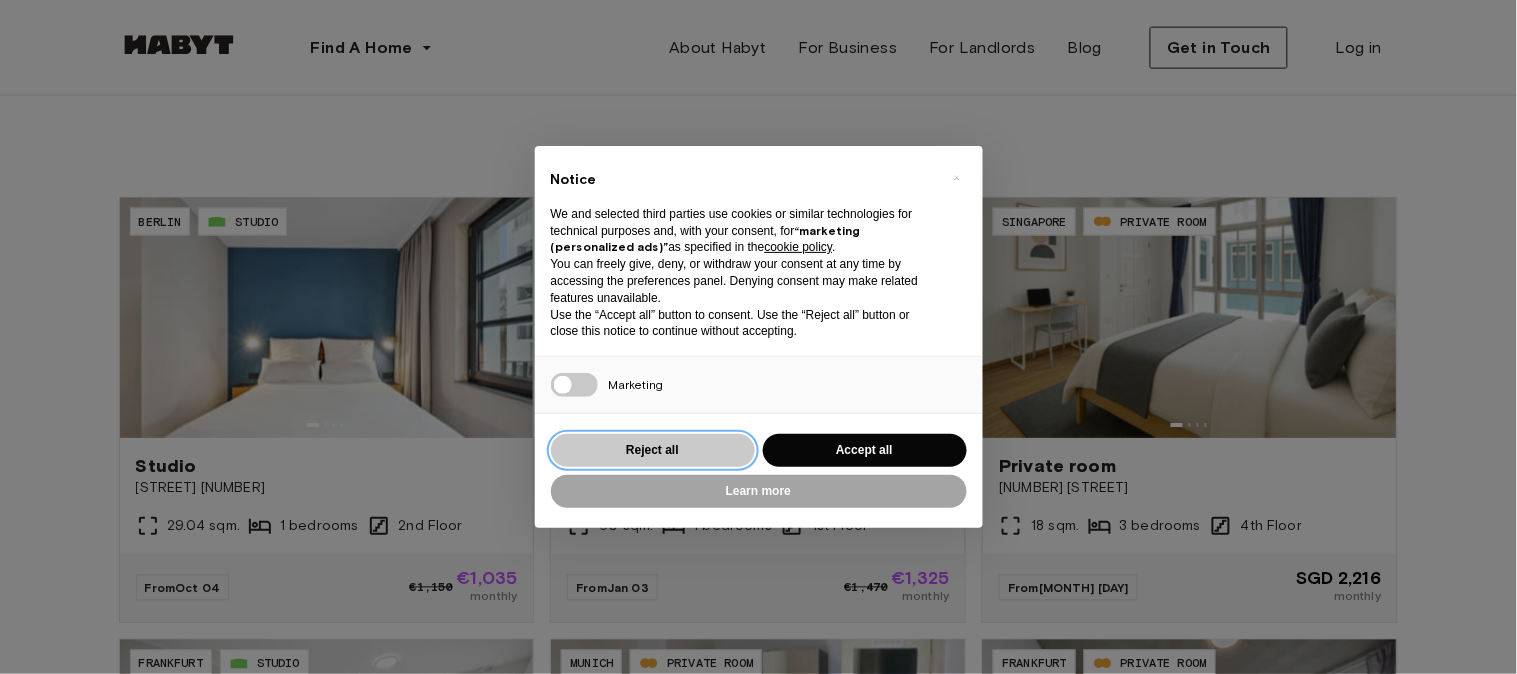 click on "Reject all" at bounding box center (653, 450) 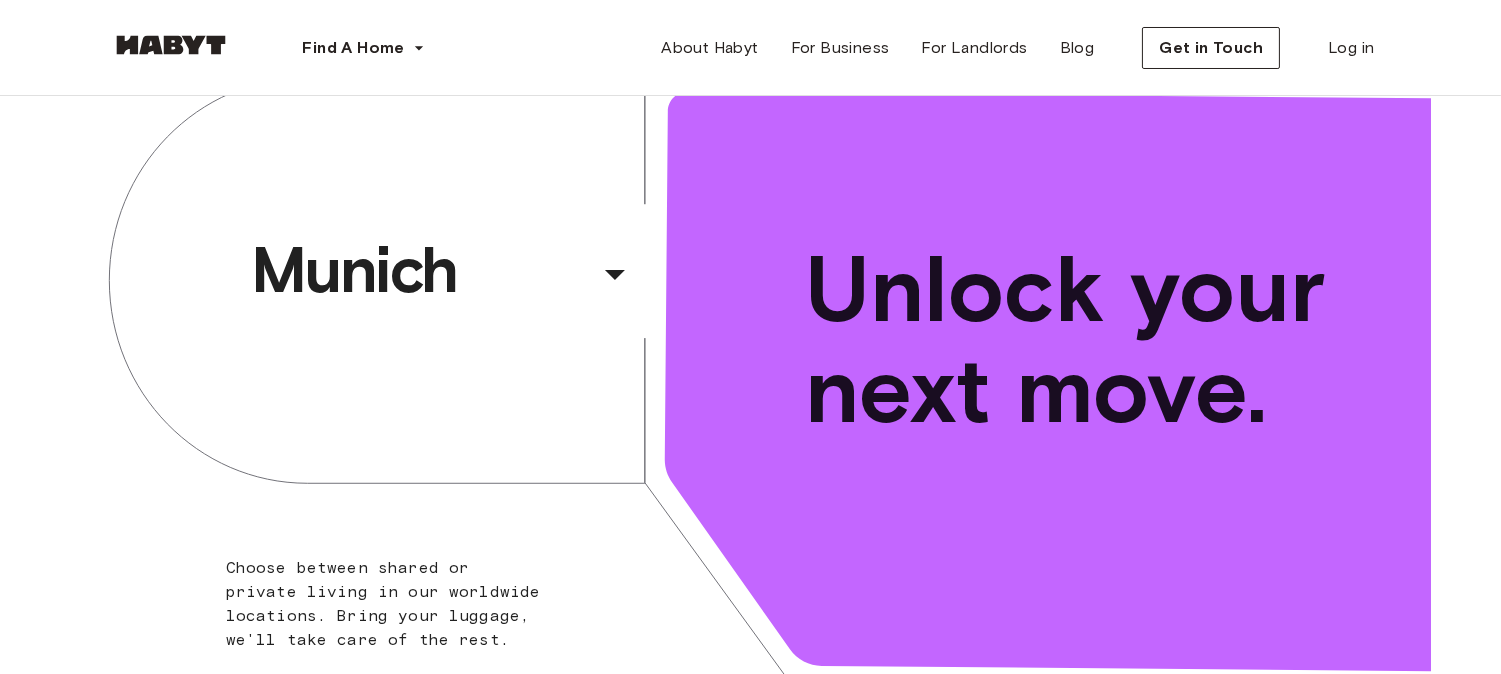 scroll, scrollTop: 0, scrollLeft: 0, axis: both 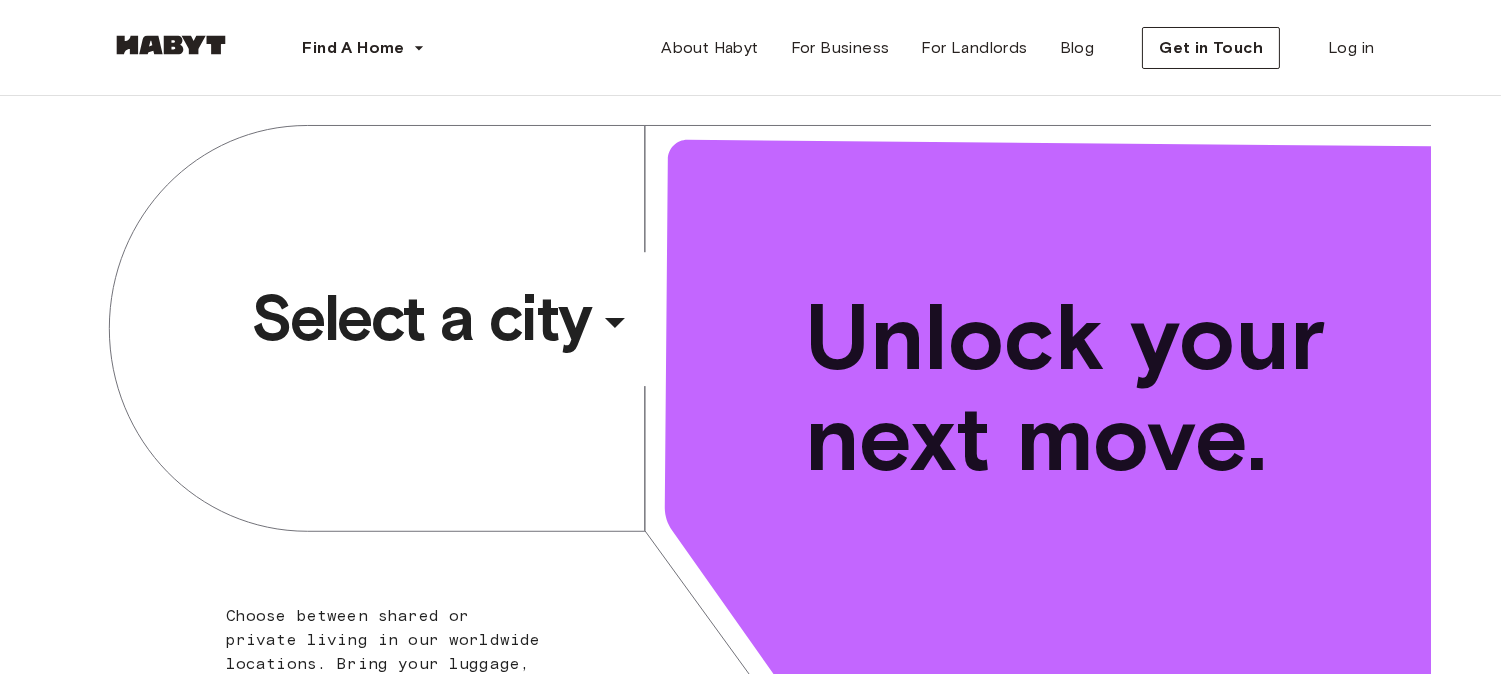 click on "​" at bounding box center (642, 338) 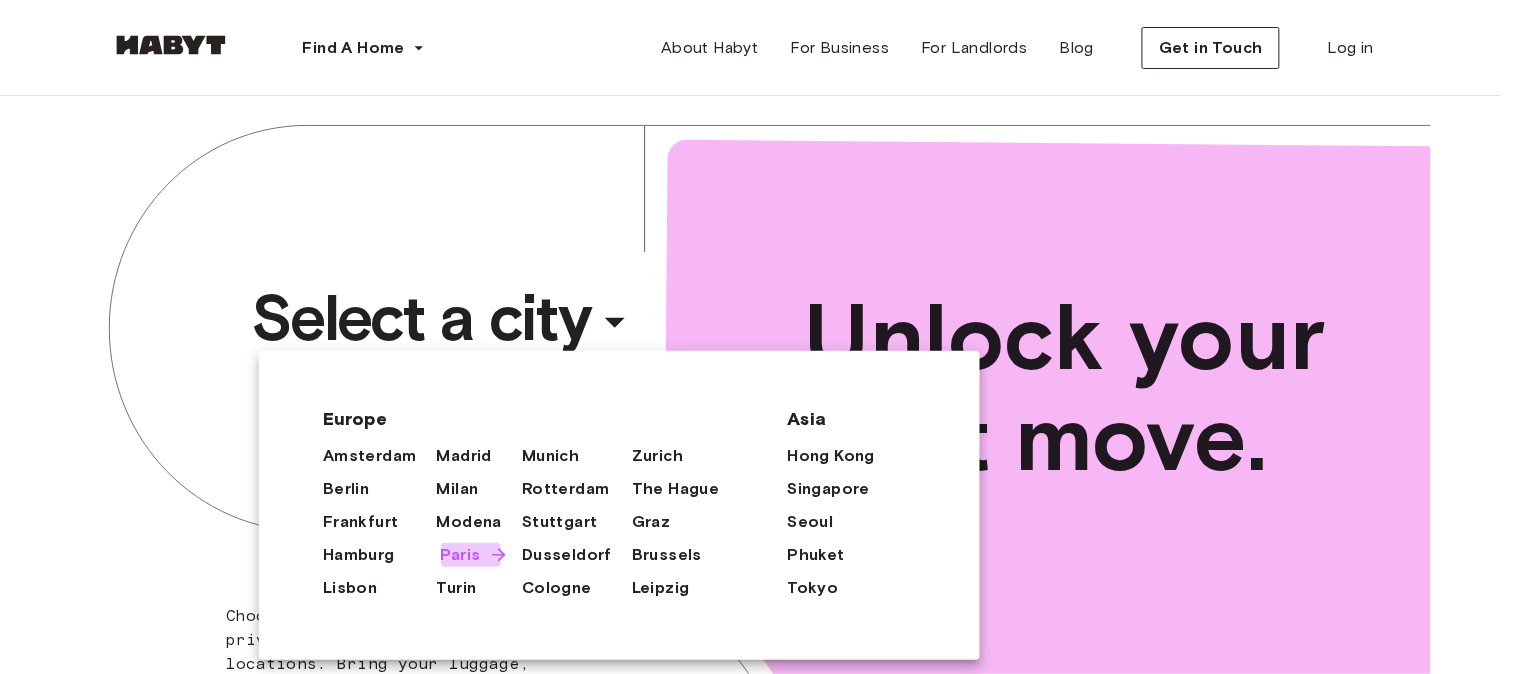 click on "Paris" at bounding box center (461, 555) 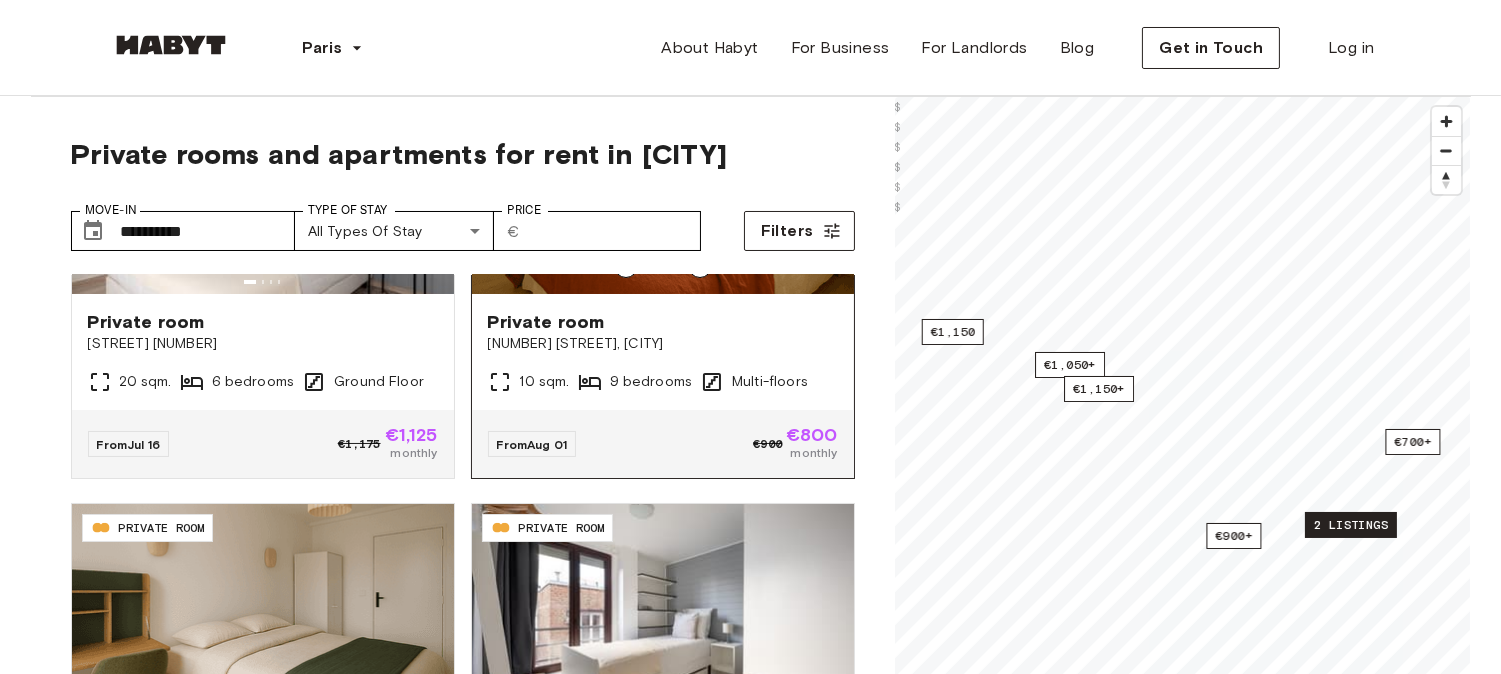scroll, scrollTop: 0, scrollLeft: 0, axis: both 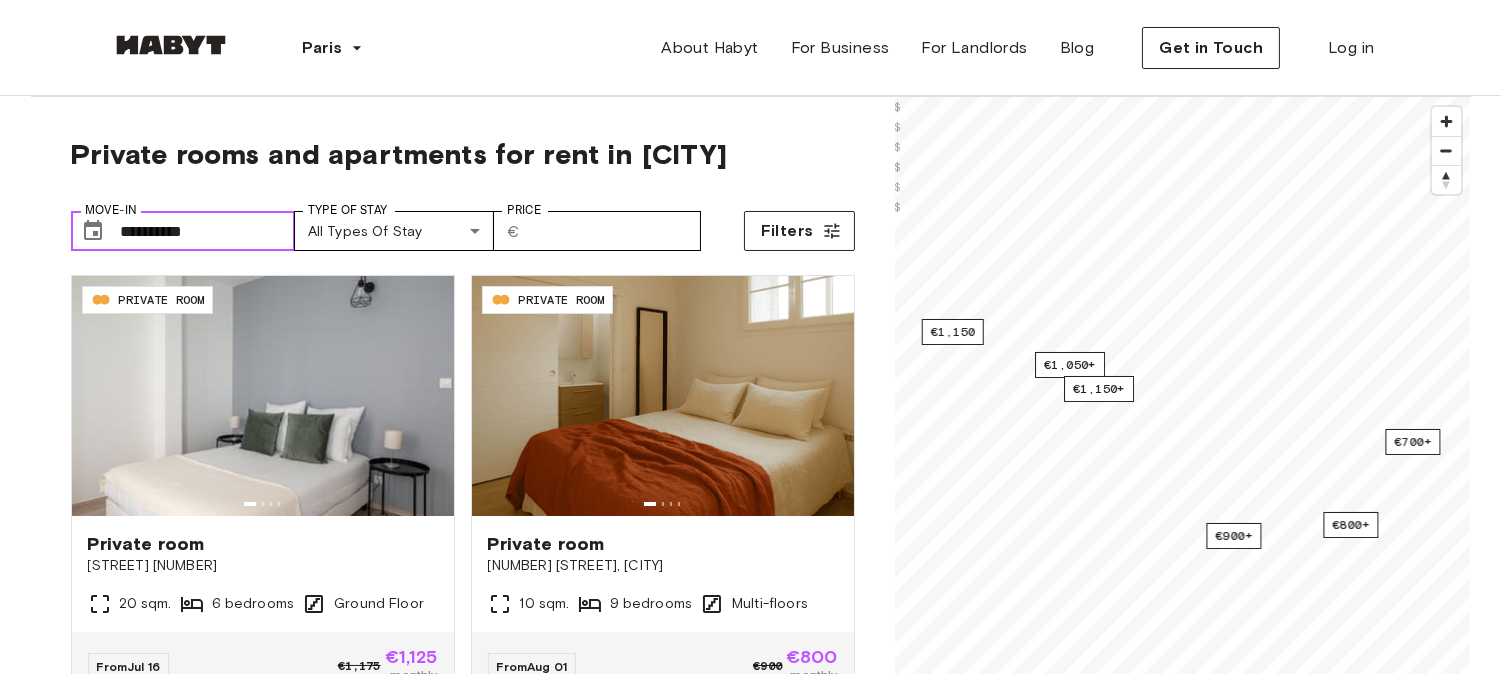 click on "**********" at bounding box center (208, 231) 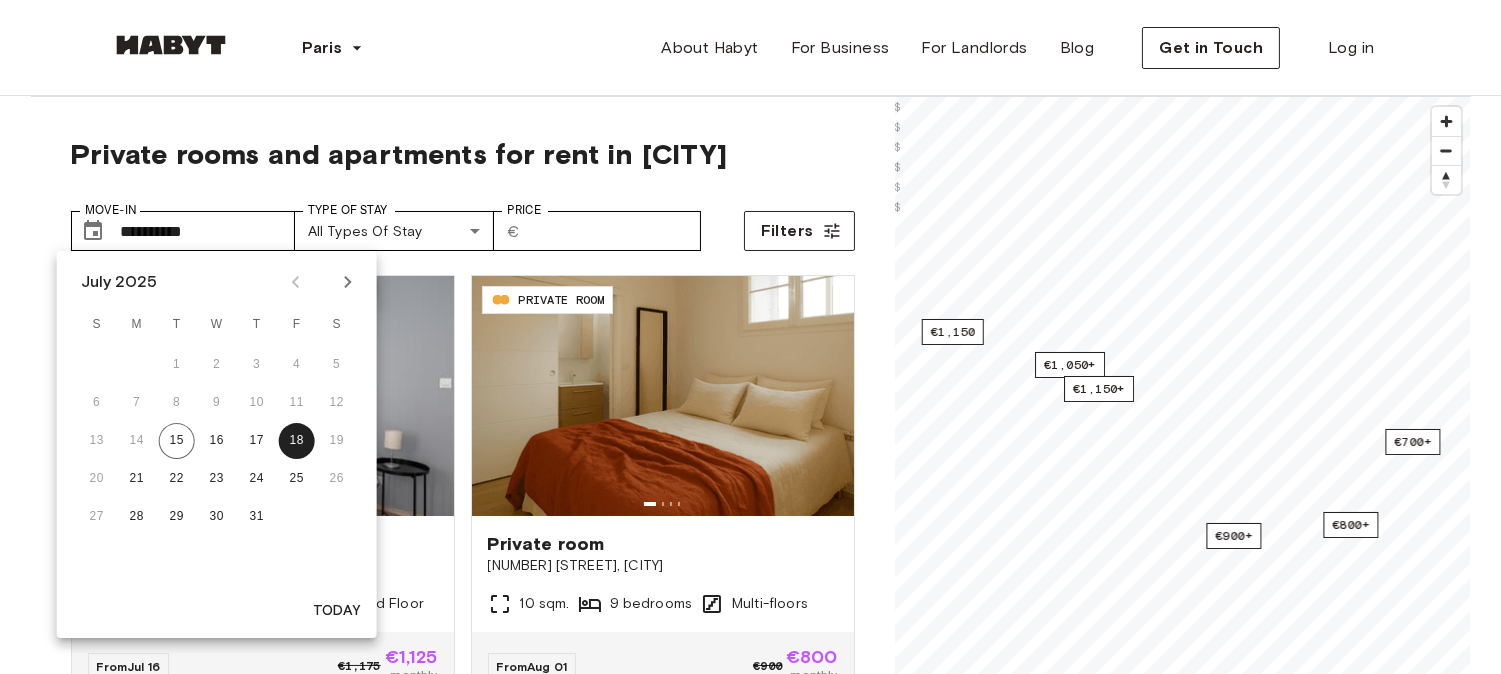 click 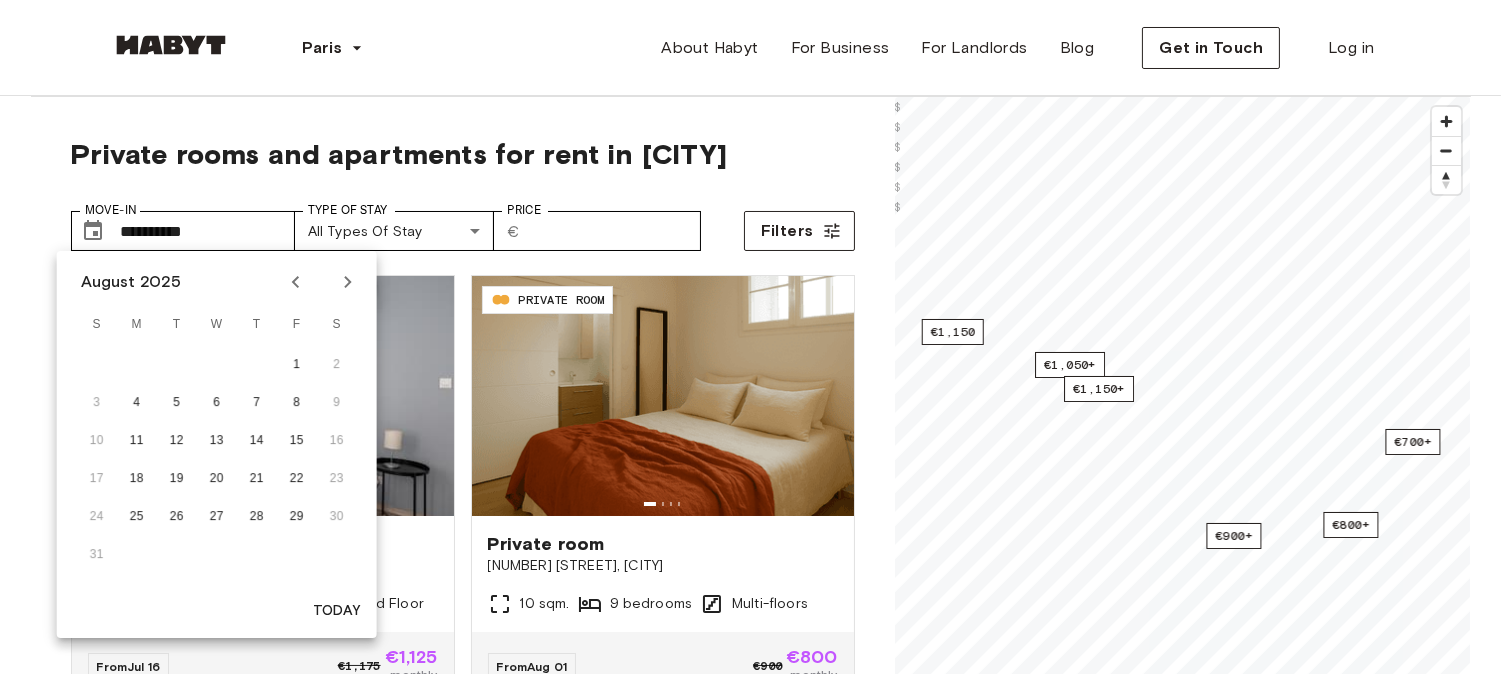 click 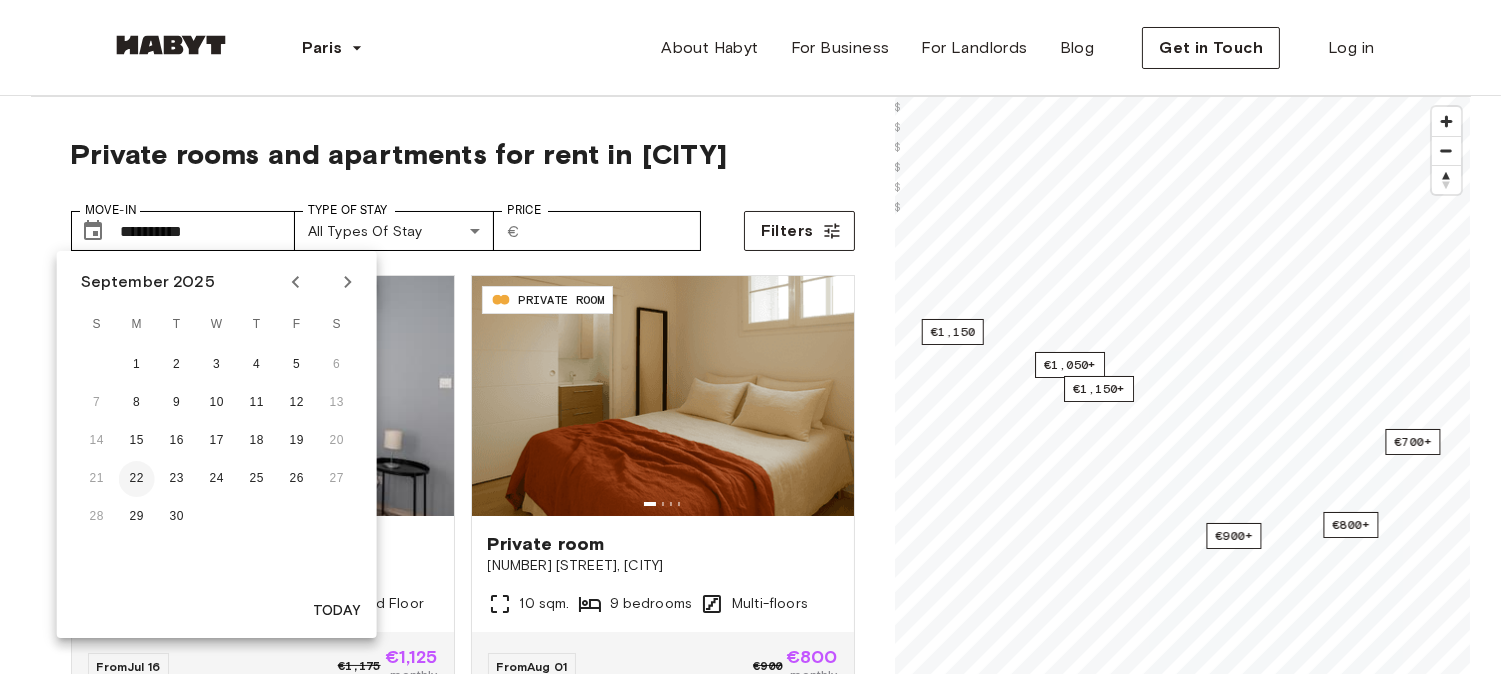 click on "22" at bounding box center (137, 479) 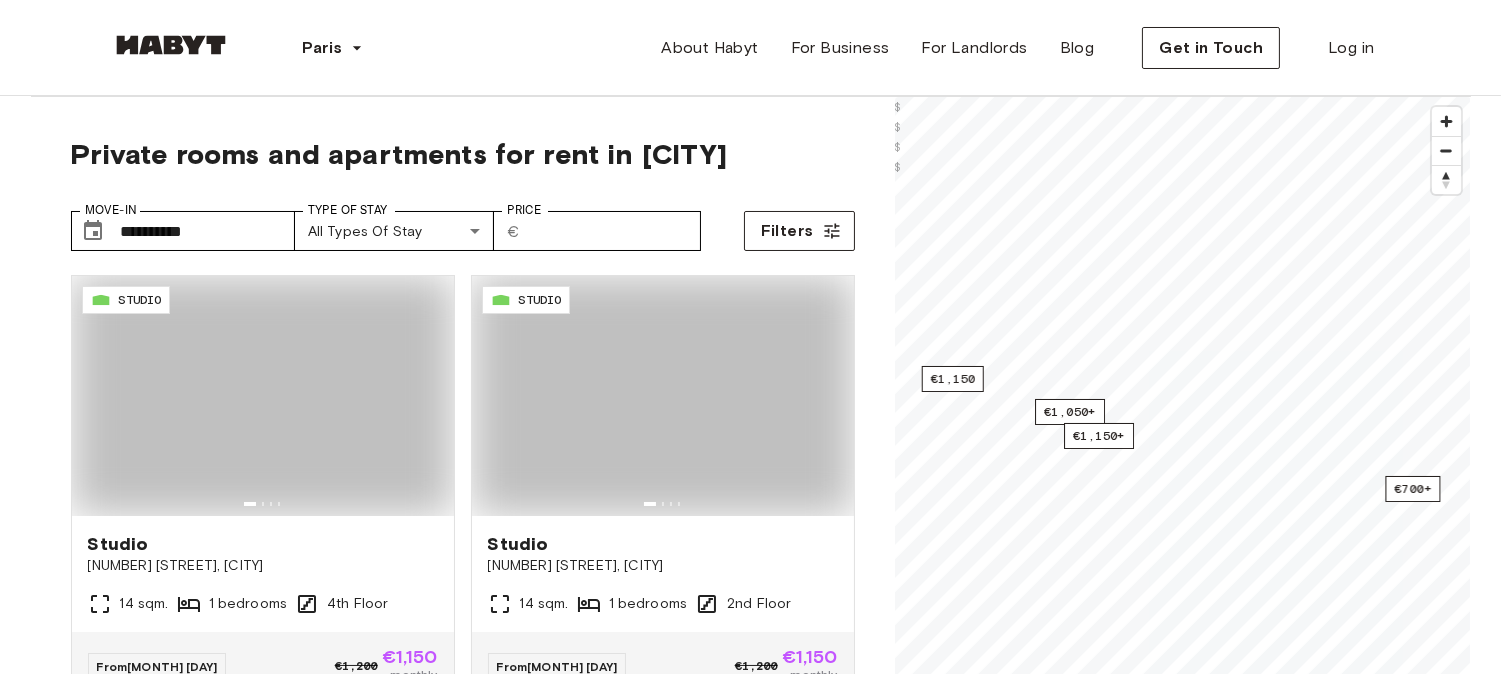 type on "**********" 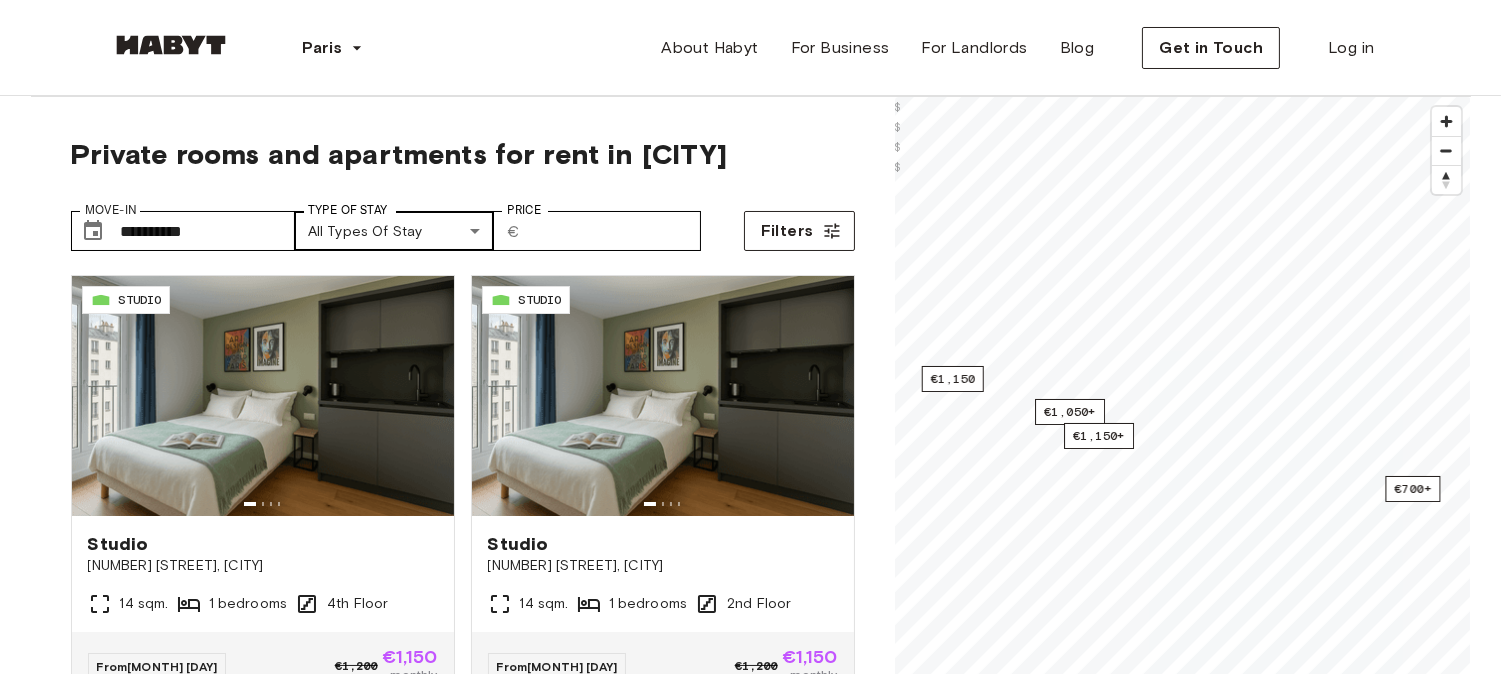 click on "**********" at bounding box center [750, 2388] 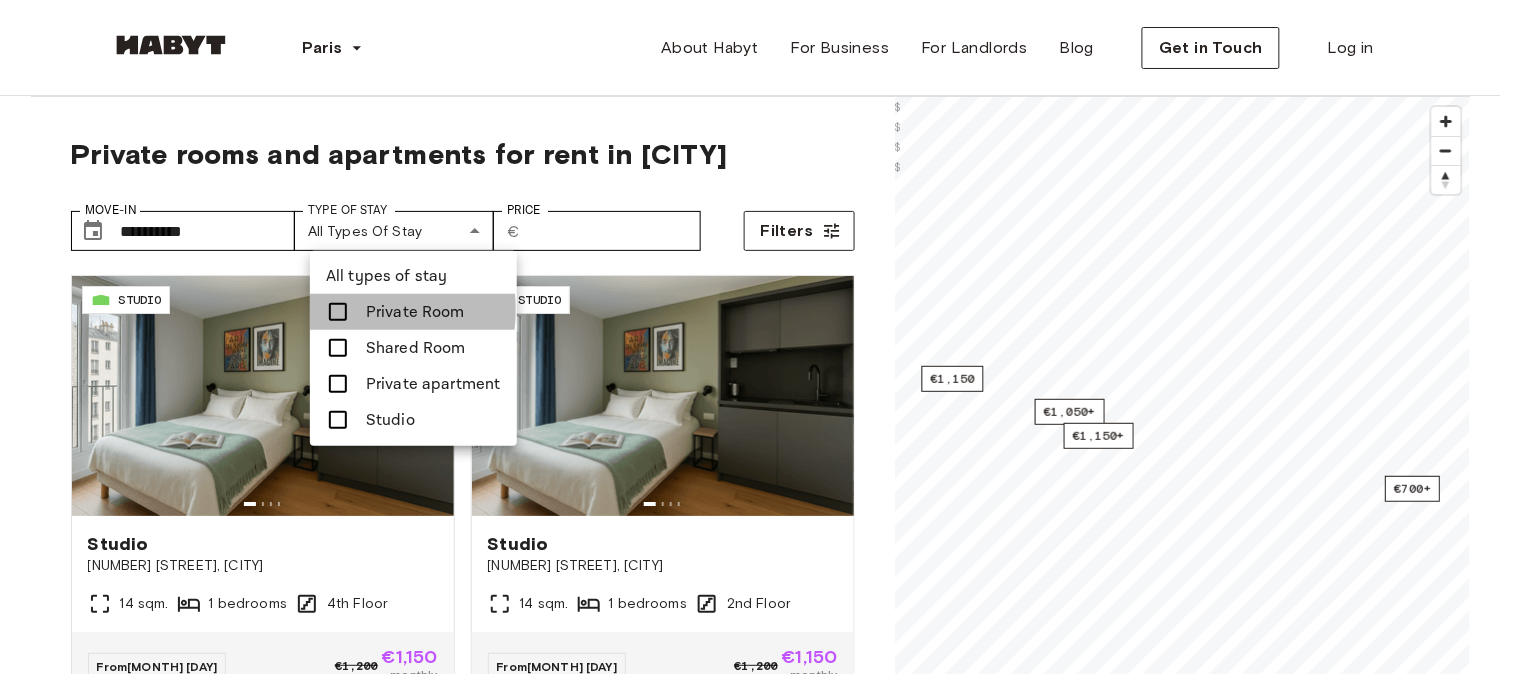 click at bounding box center (338, 312) 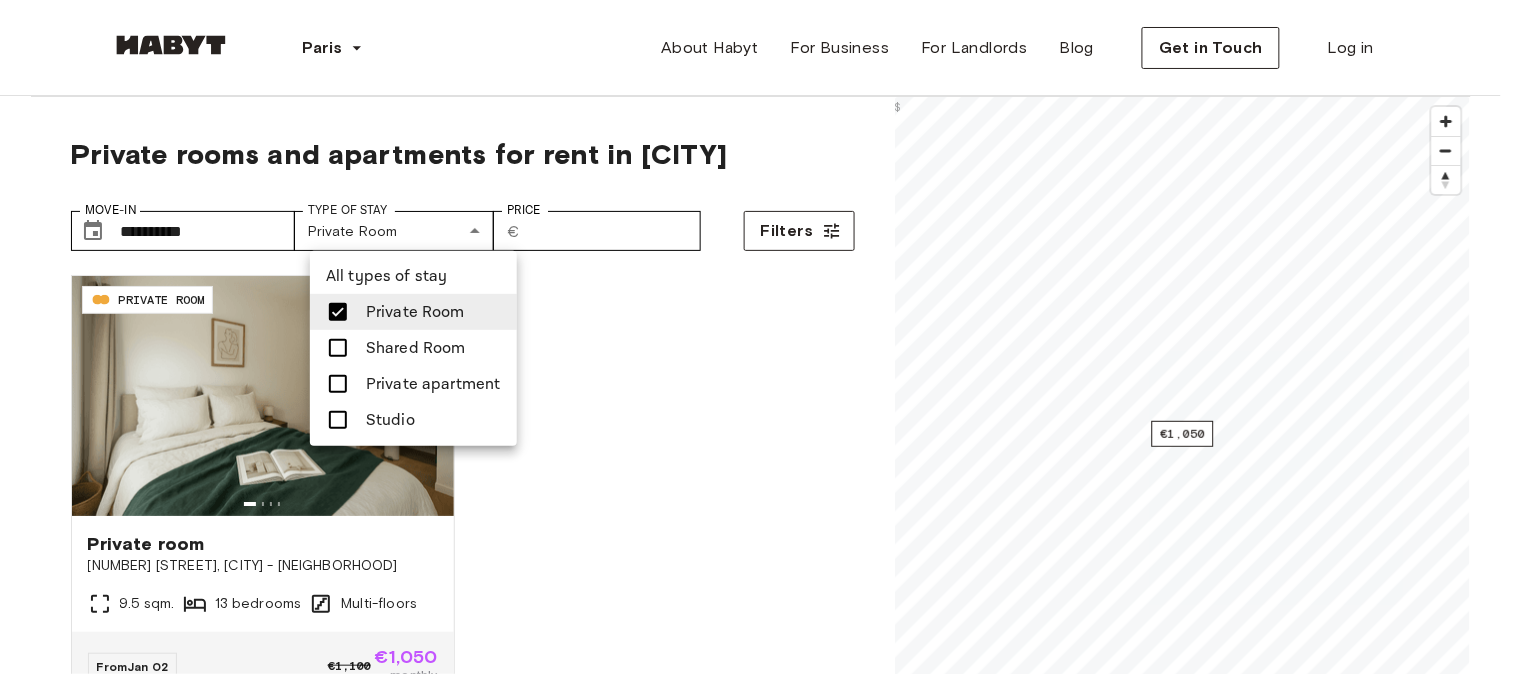 click at bounding box center [758, 337] 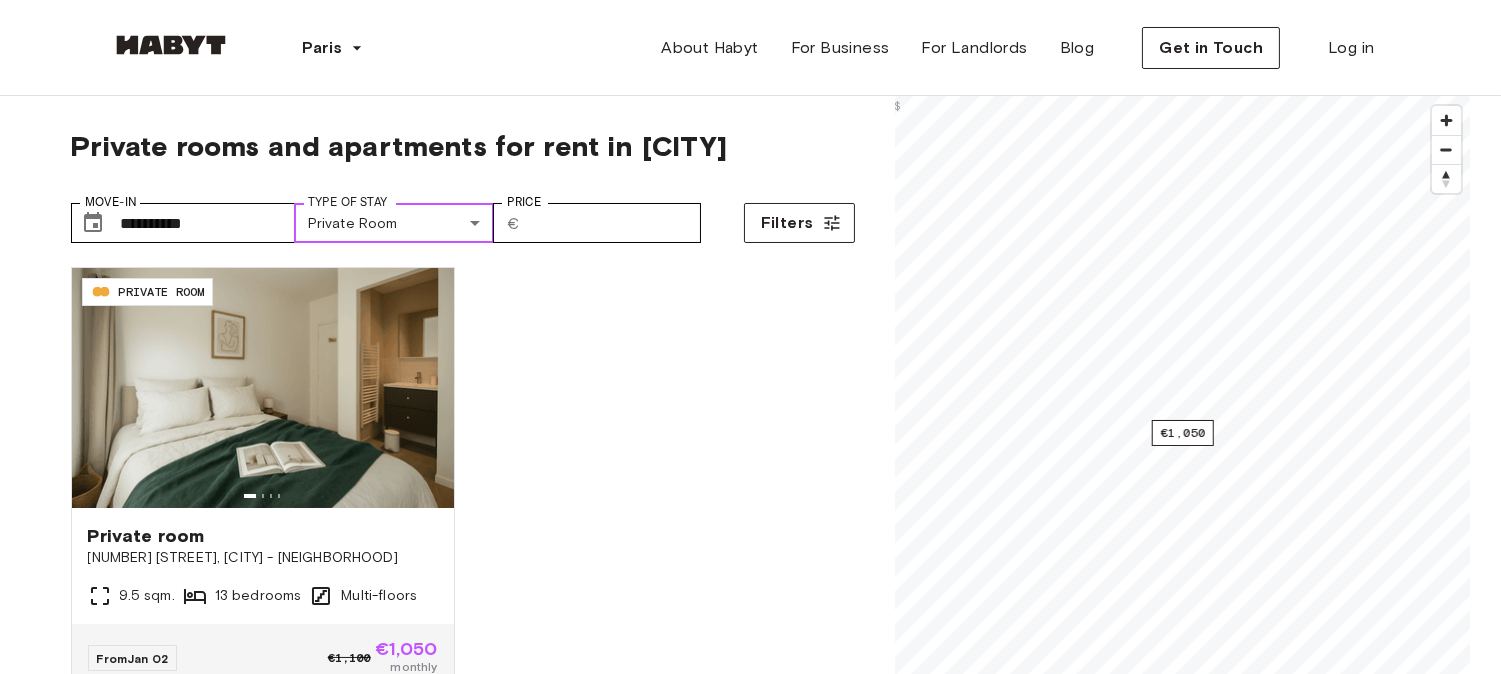 scroll, scrollTop: 0, scrollLeft: 0, axis: both 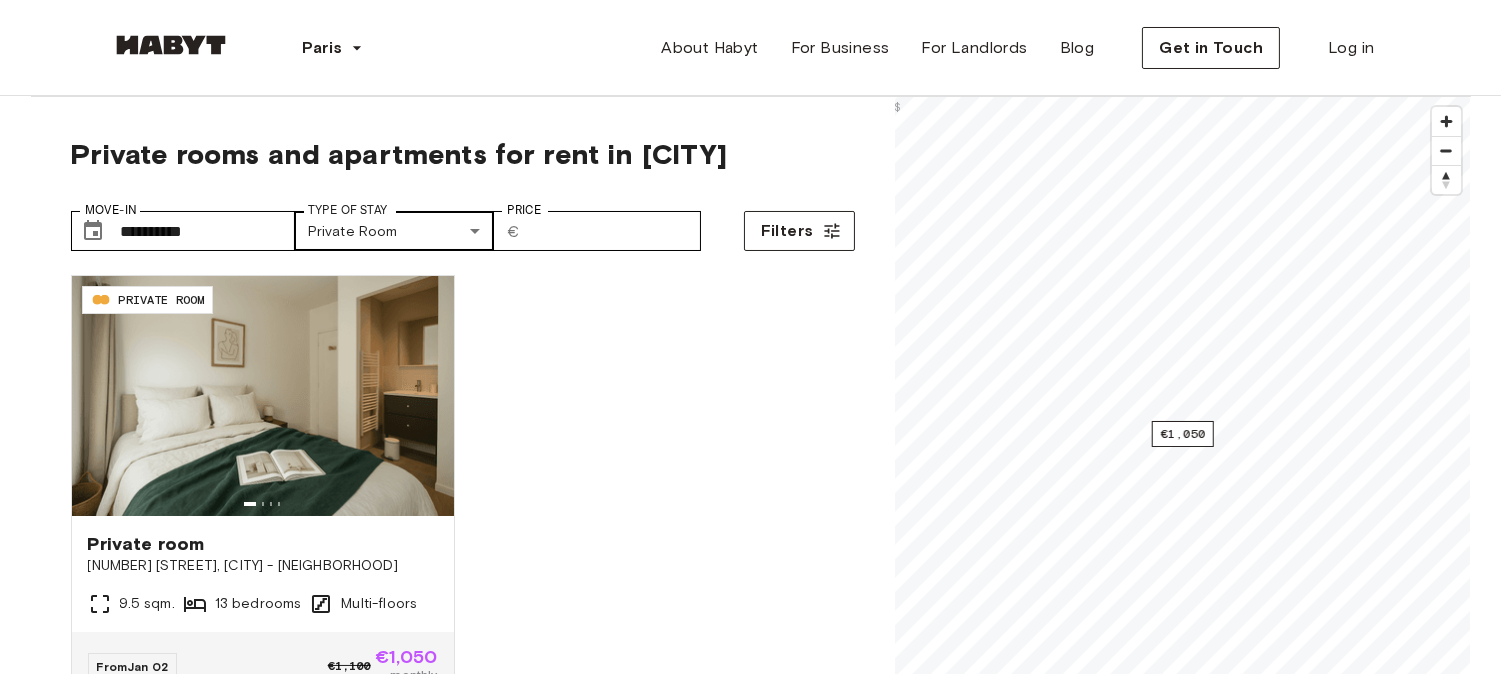 click on "**********" at bounding box center [750, 2388] 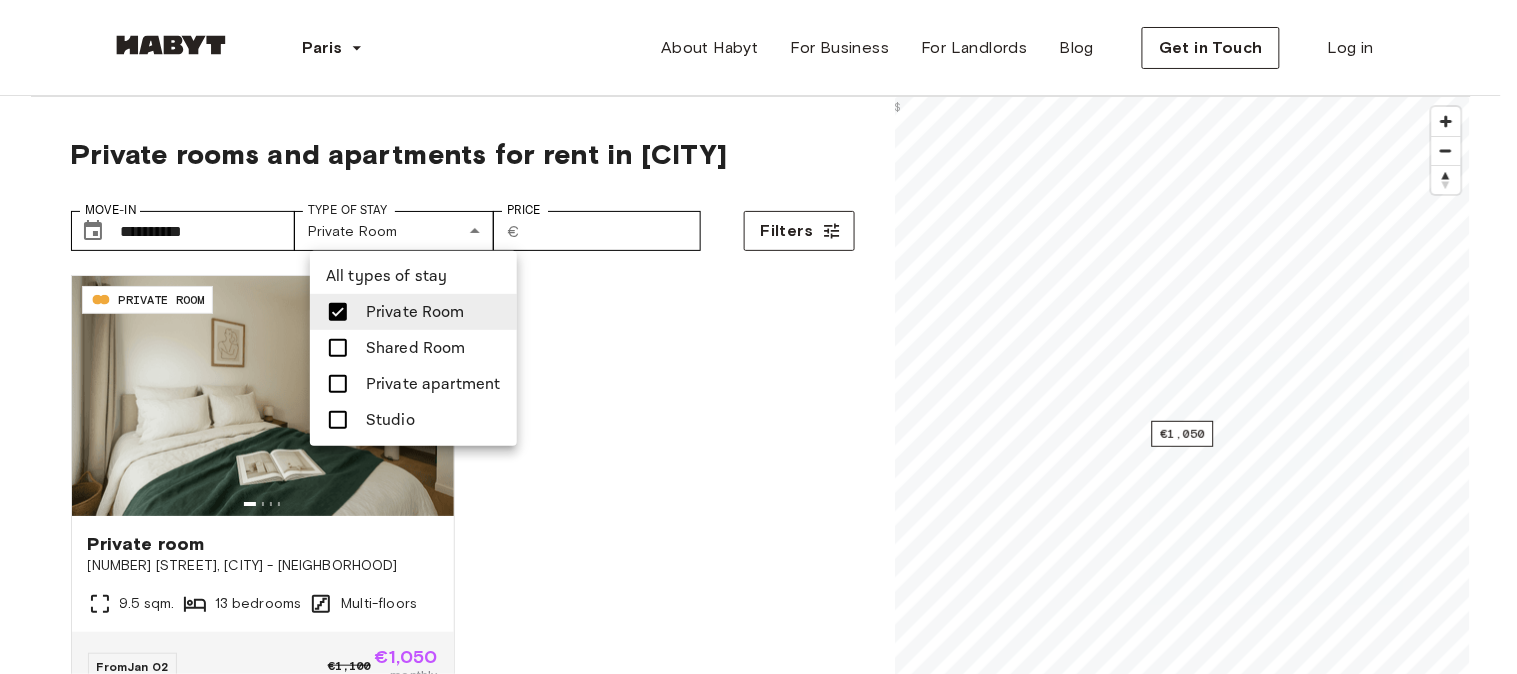 click at bounding box center (338, 420) 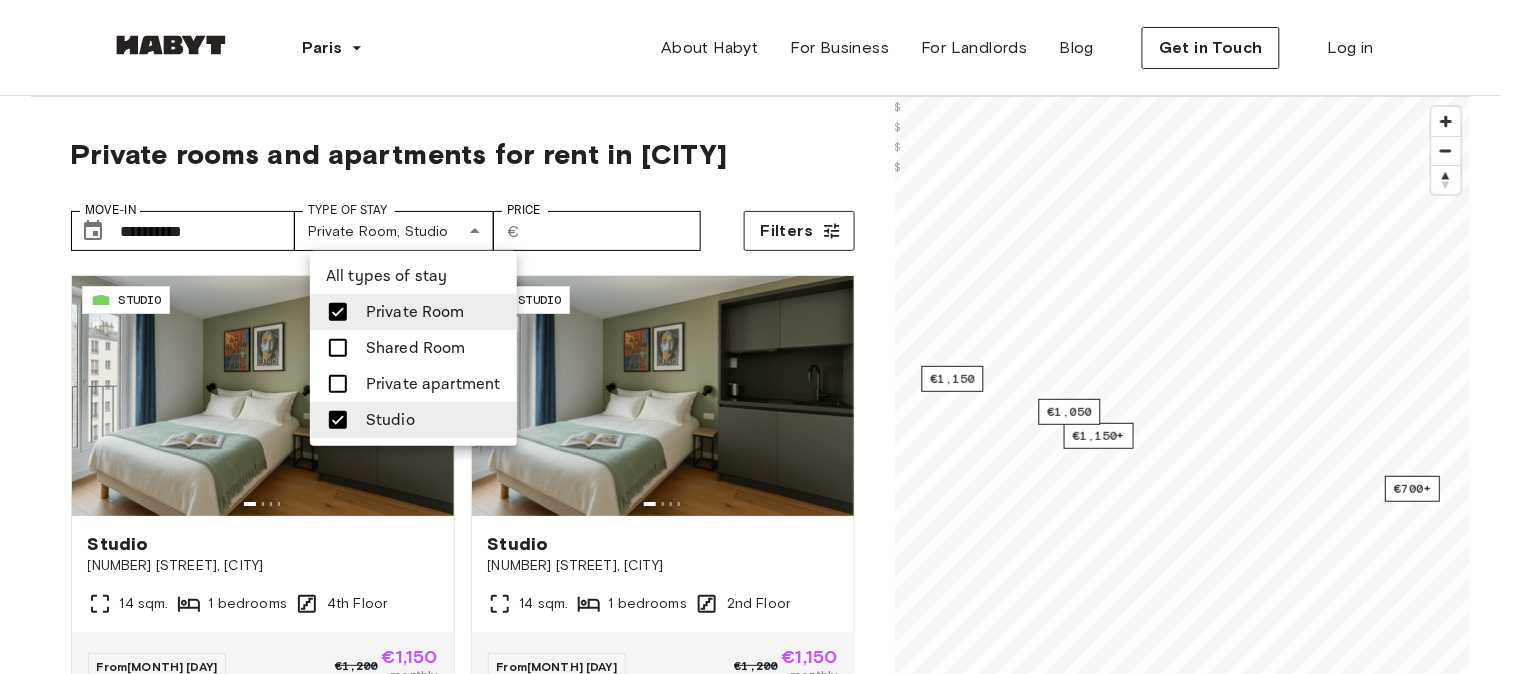 click at bounding box center [758, 337] 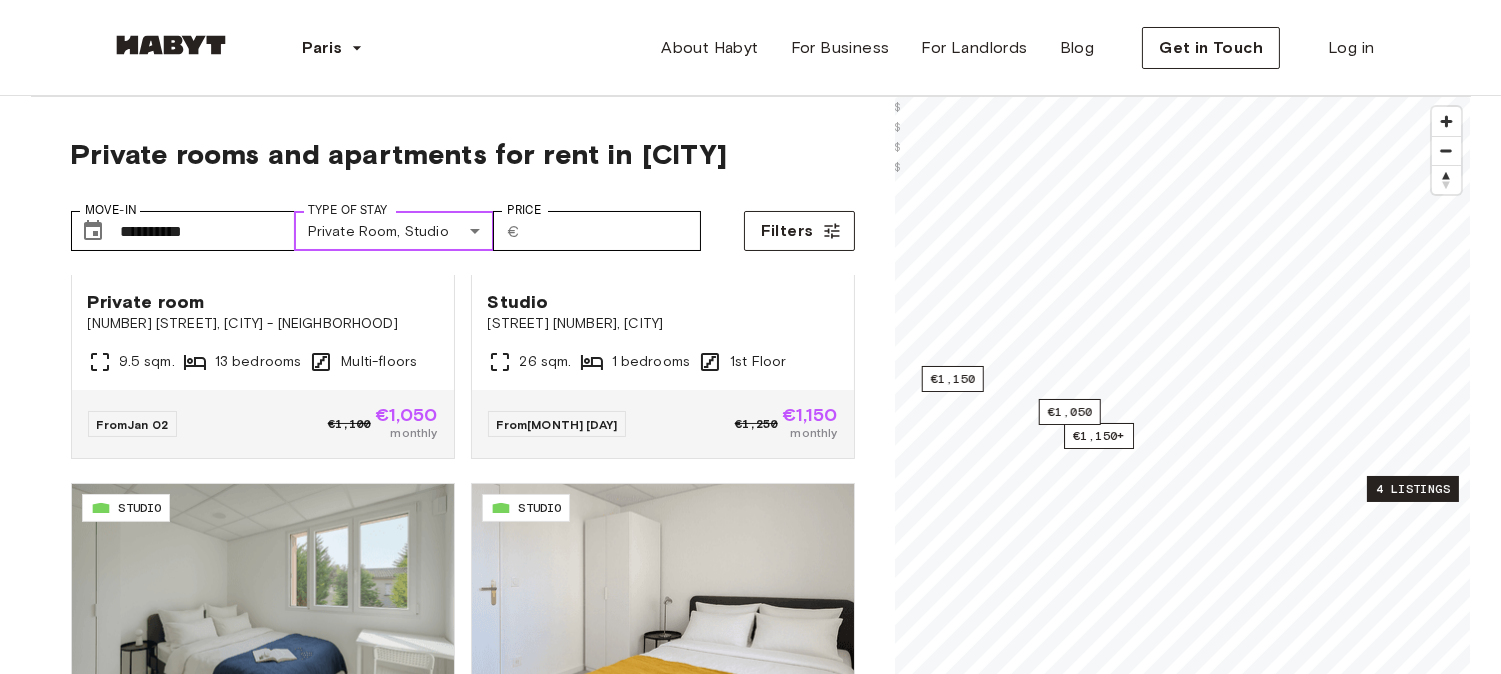 scroll, scrollTop: 1158, scrollLeft: 0, axis: vertical 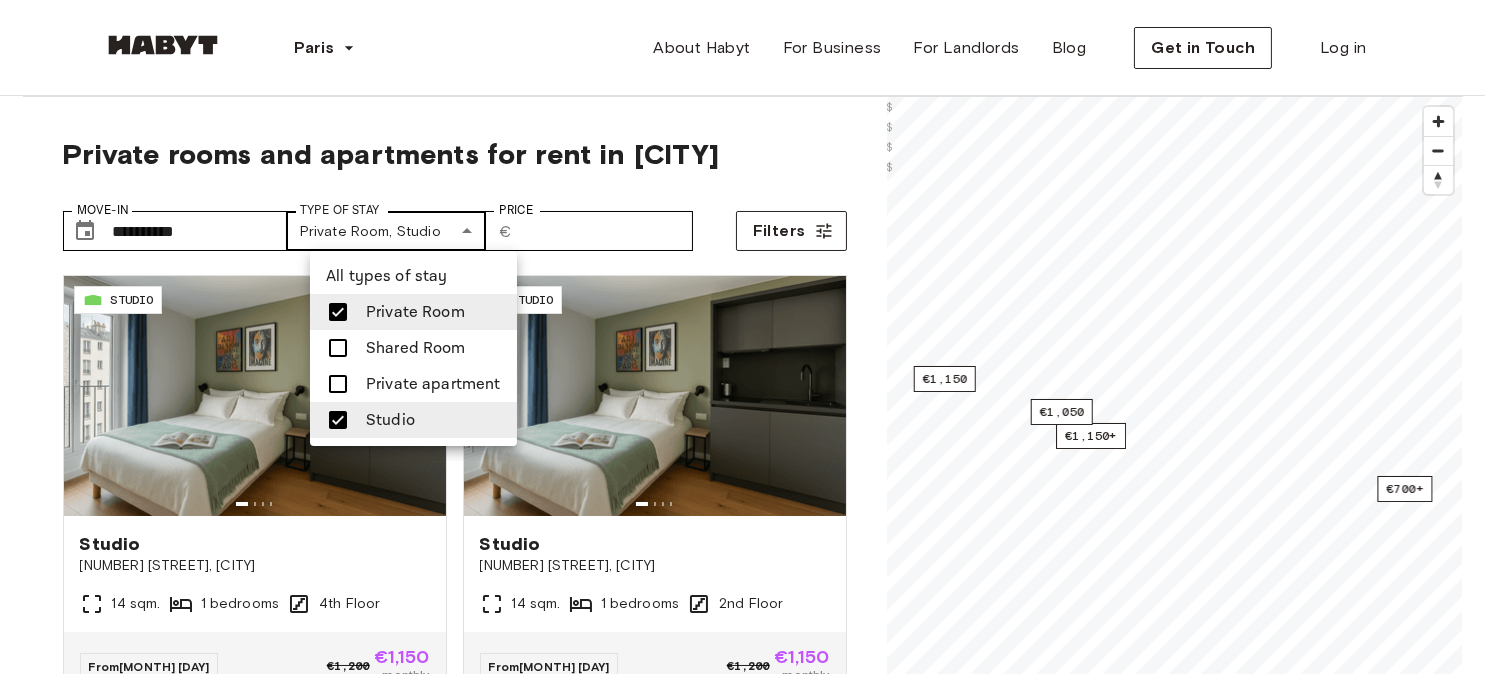 click on "**********" at bounding box center [750, 2388] 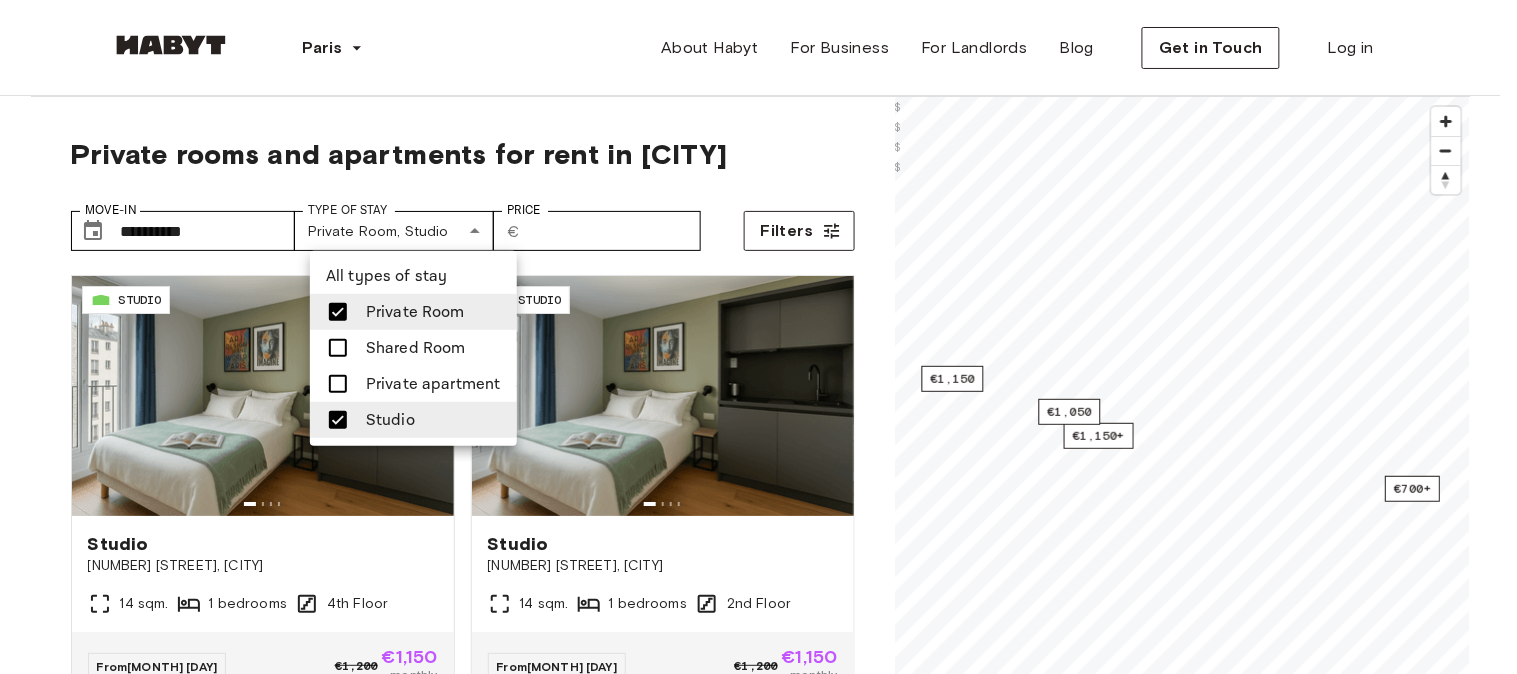 click at bounding box center (338, 420) 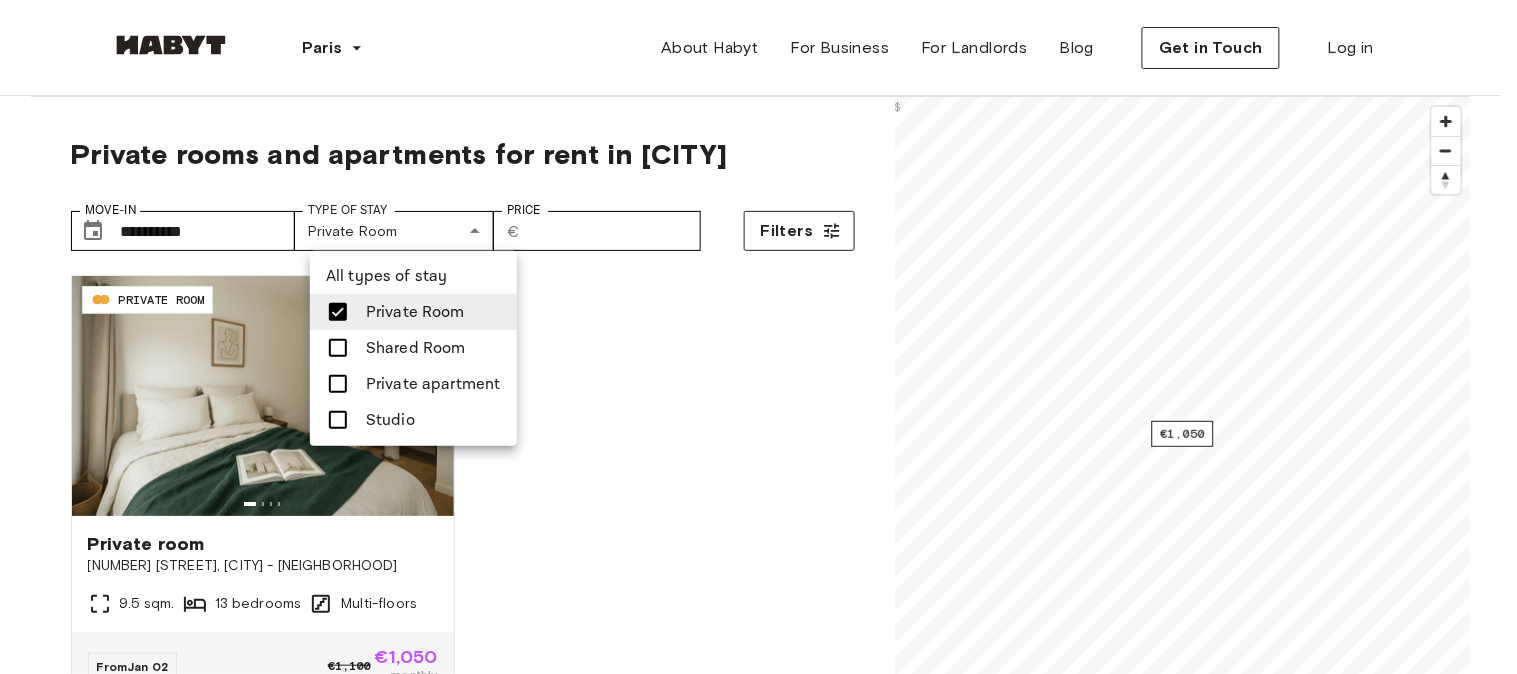 click at bounding box center (758, 337) 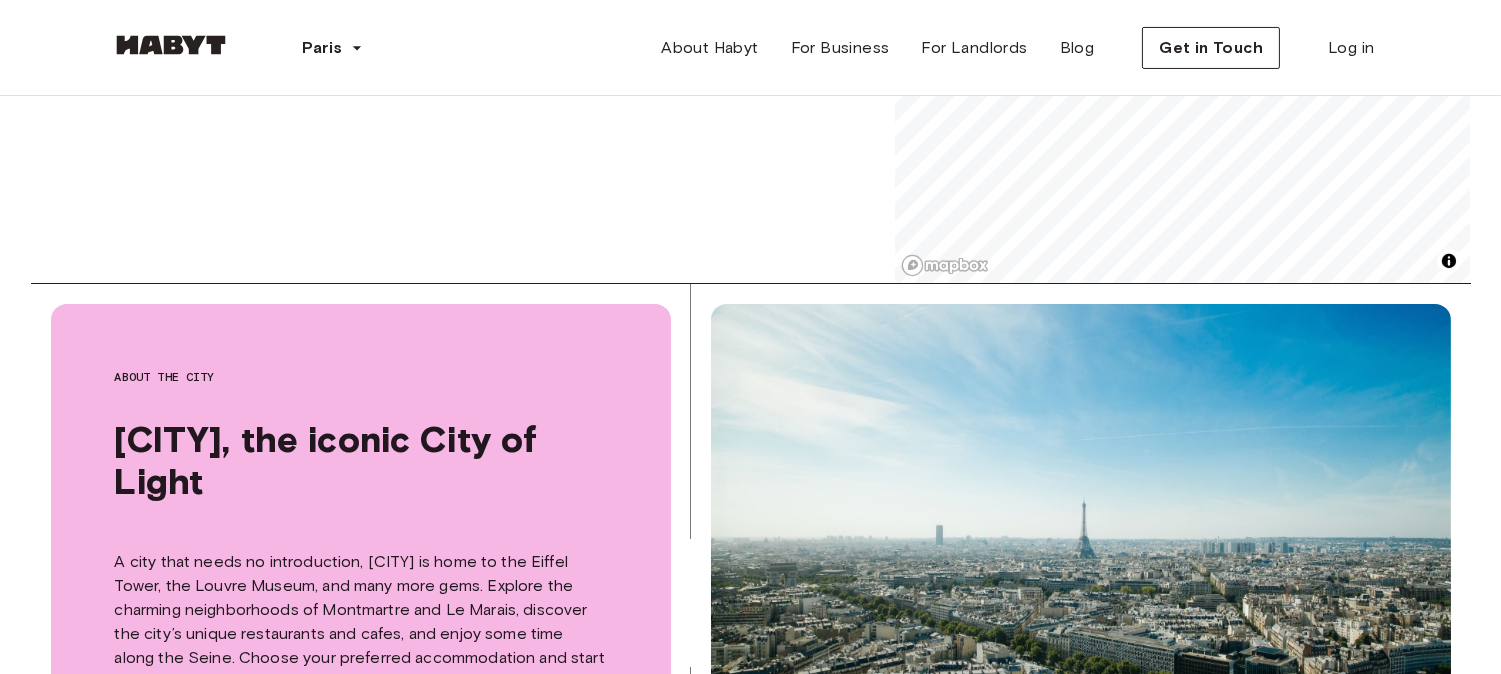 scroll, scrollTop: 222, scrollLeft: 0, axis: vertical 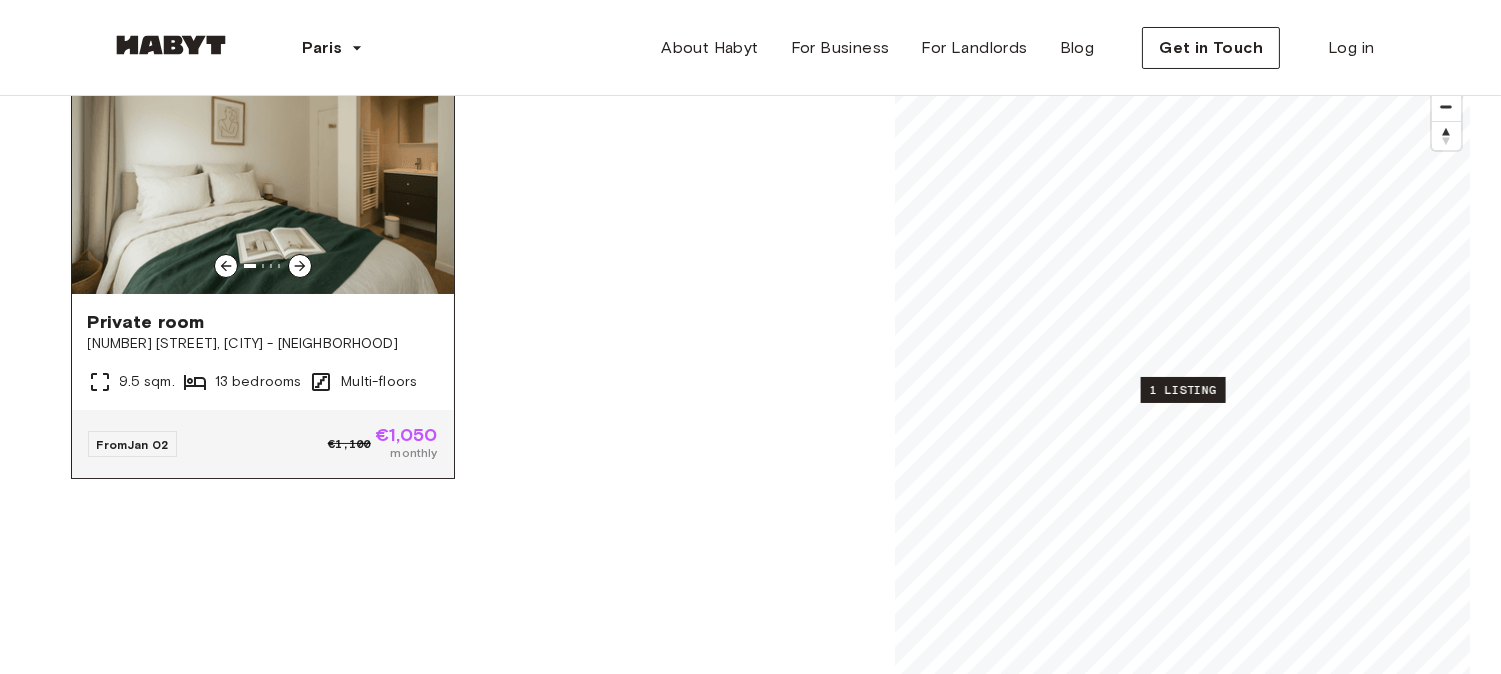 click on "13 bedrooms" at bounding box center [258, 382] 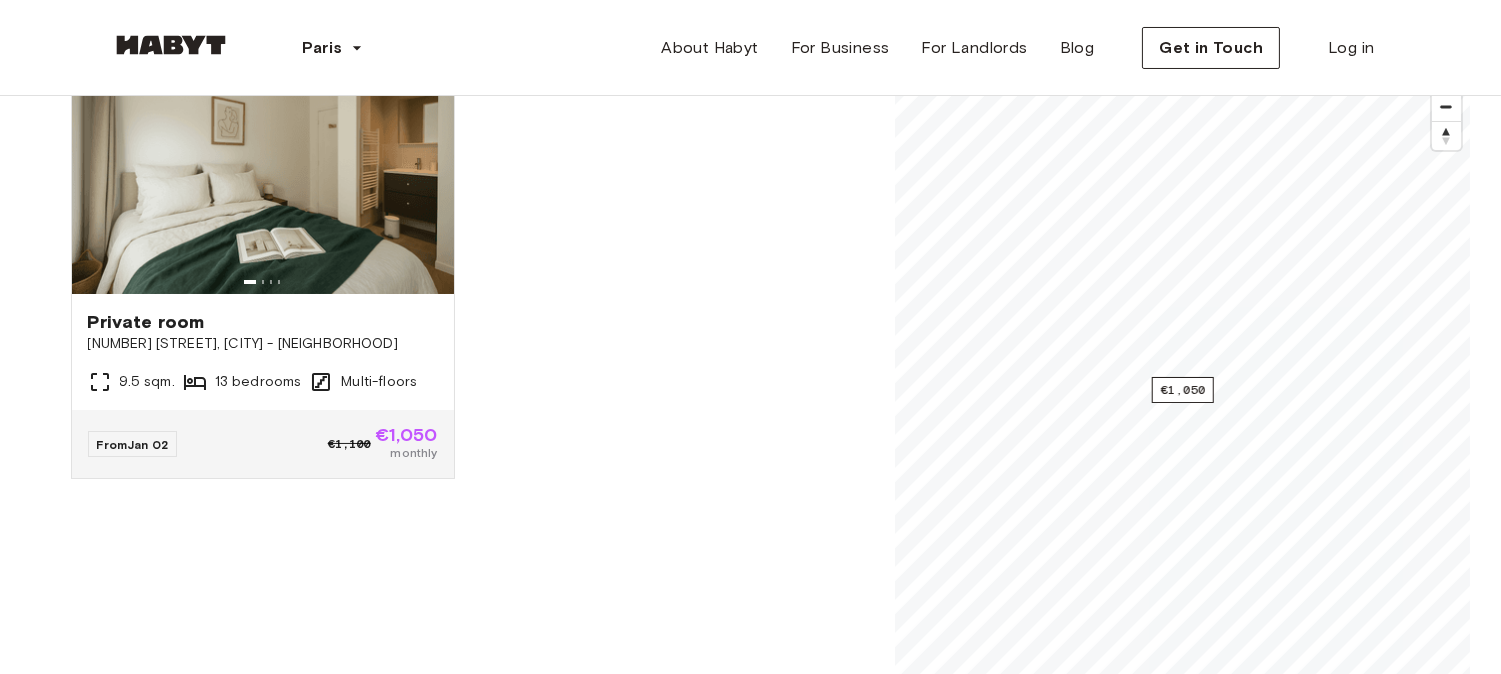 scroll, scrollTop: 0, scrollLeft: 0, axis: both 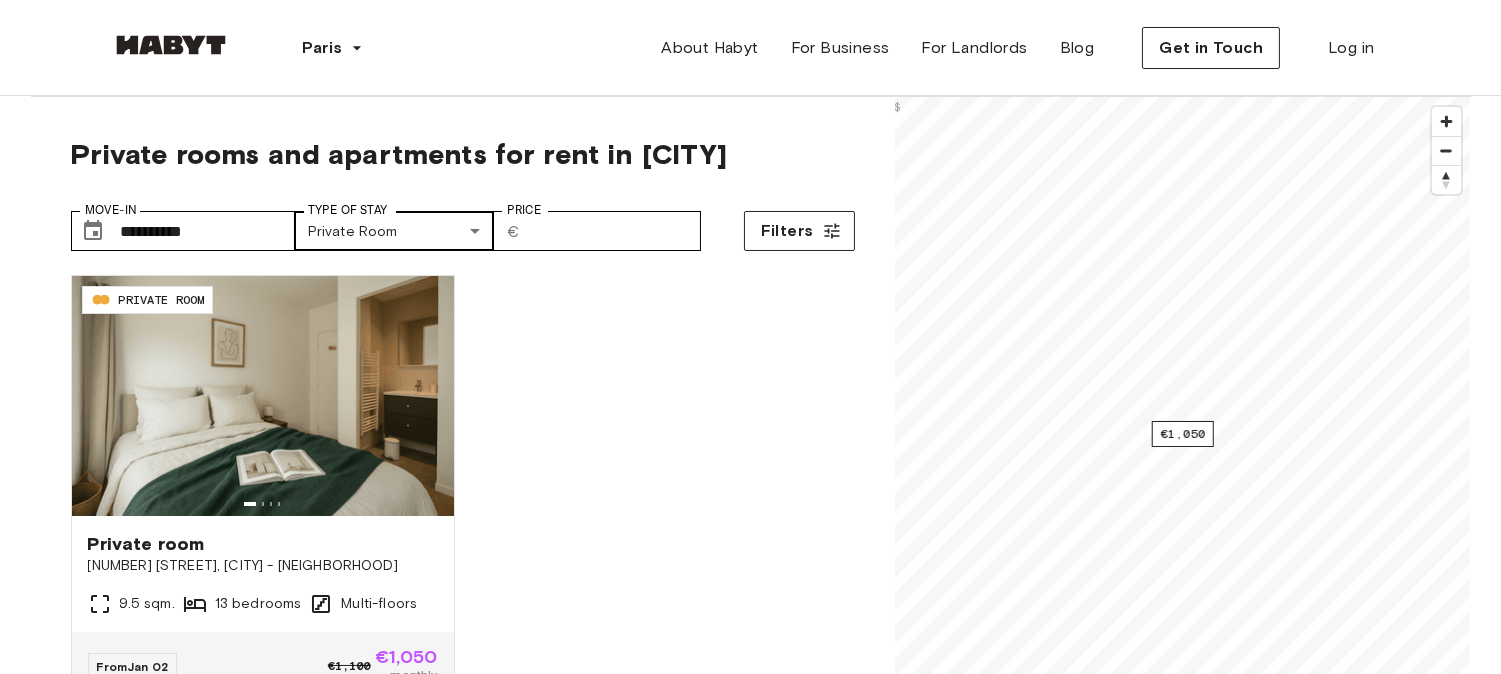 click on "**********" at bounding box center (750, 2388) 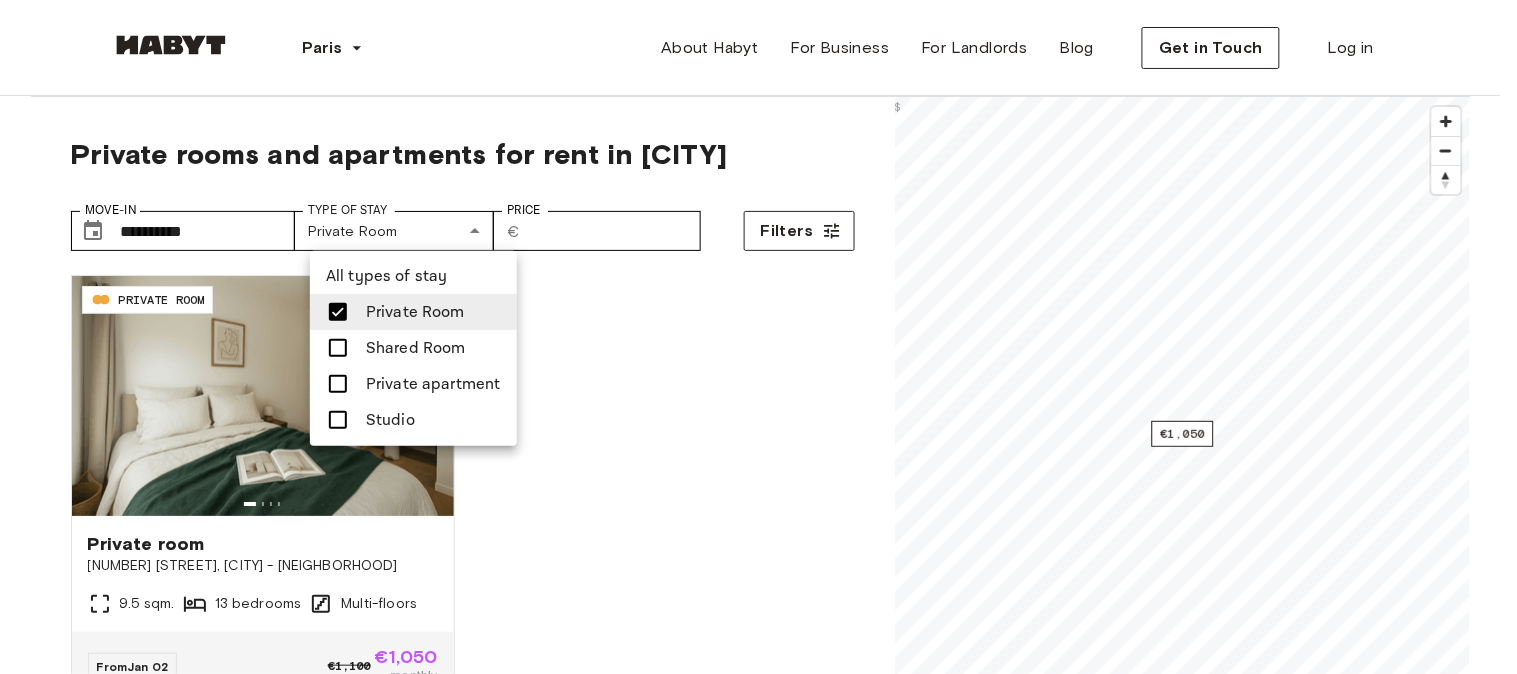 click at bounding box center (338, 312) 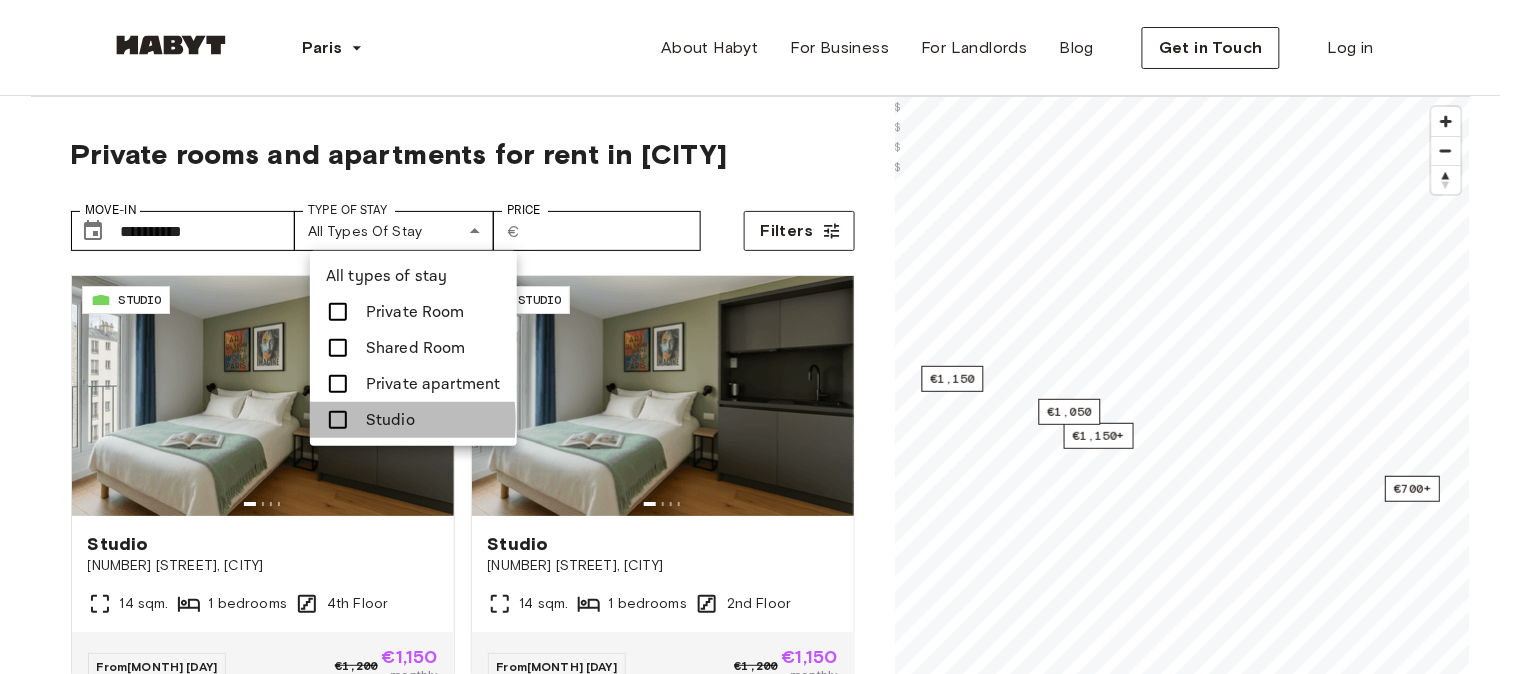 click at bounding box center (338, 420) 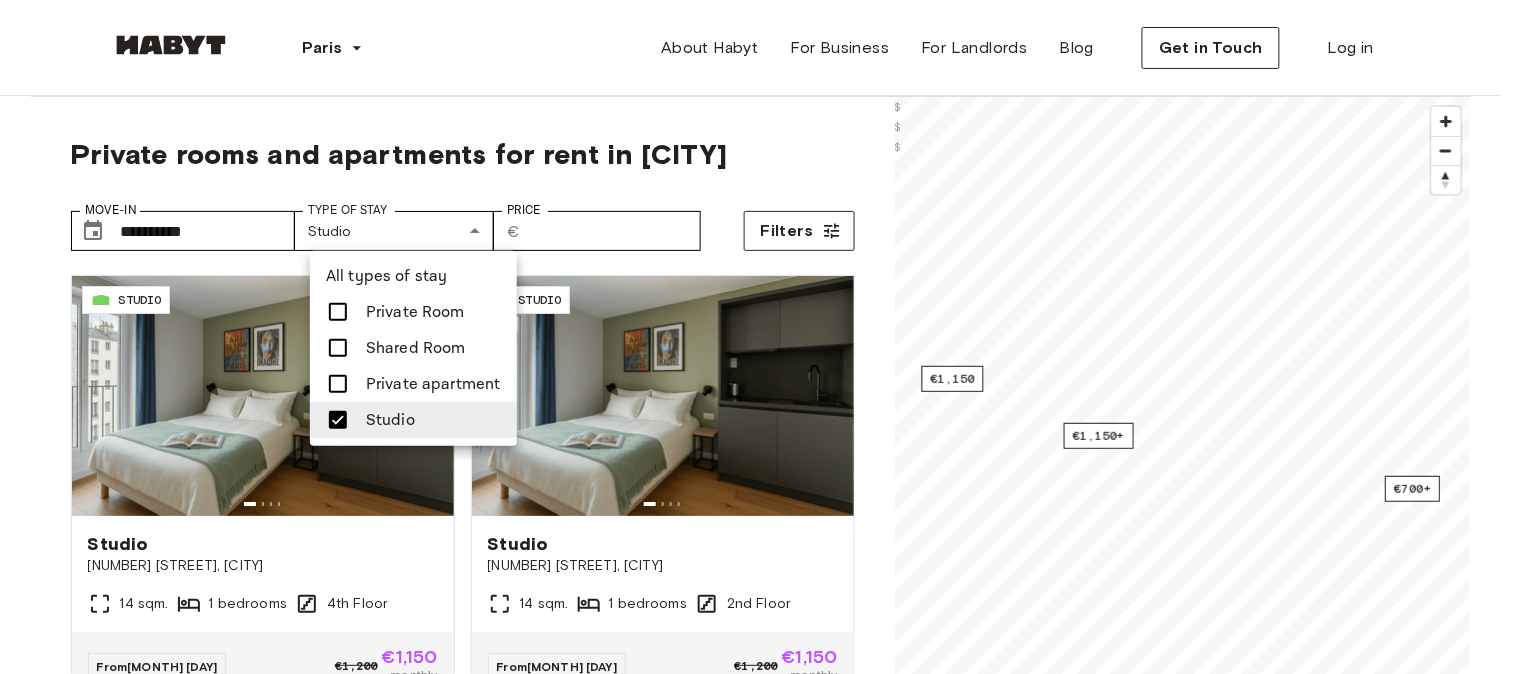 click at bounding box center (758, 337) 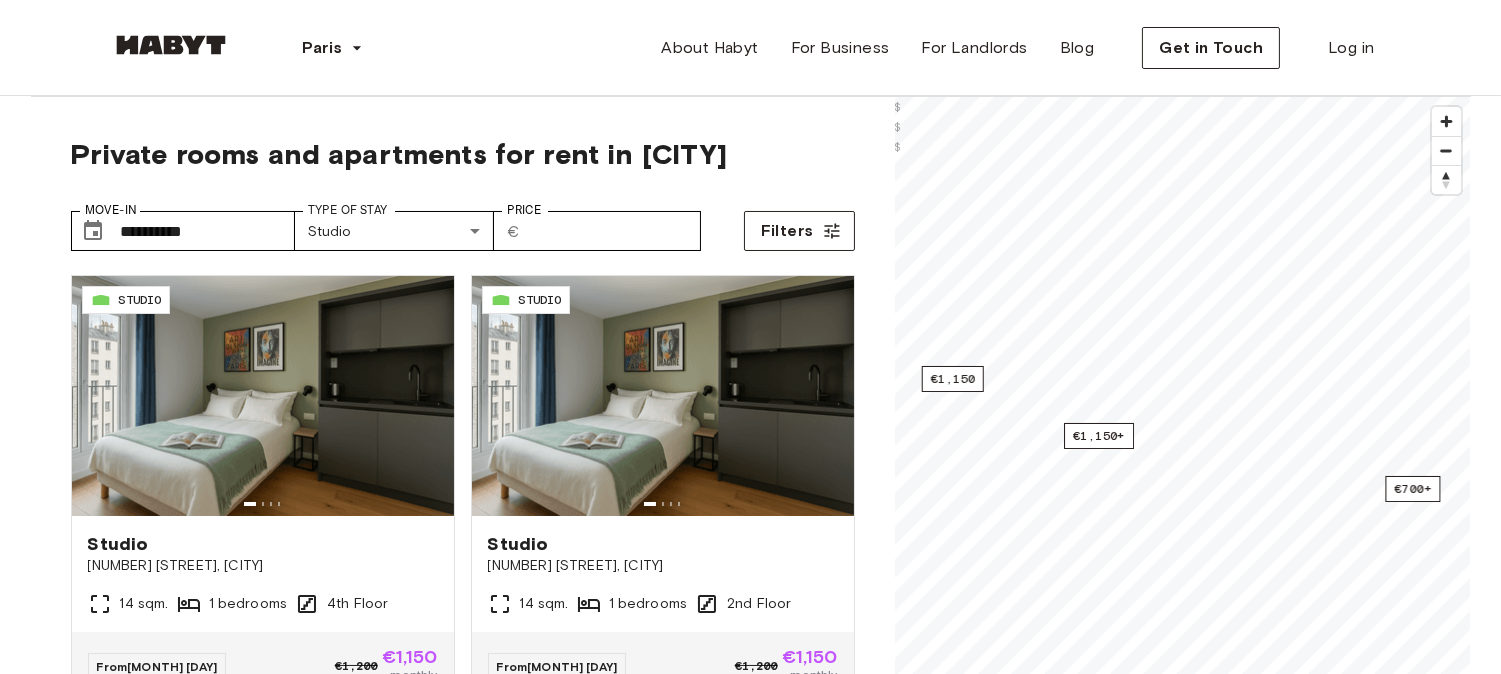 click on "Private rooms and apartments for rent in Paris" at bounding box center [463, 154] 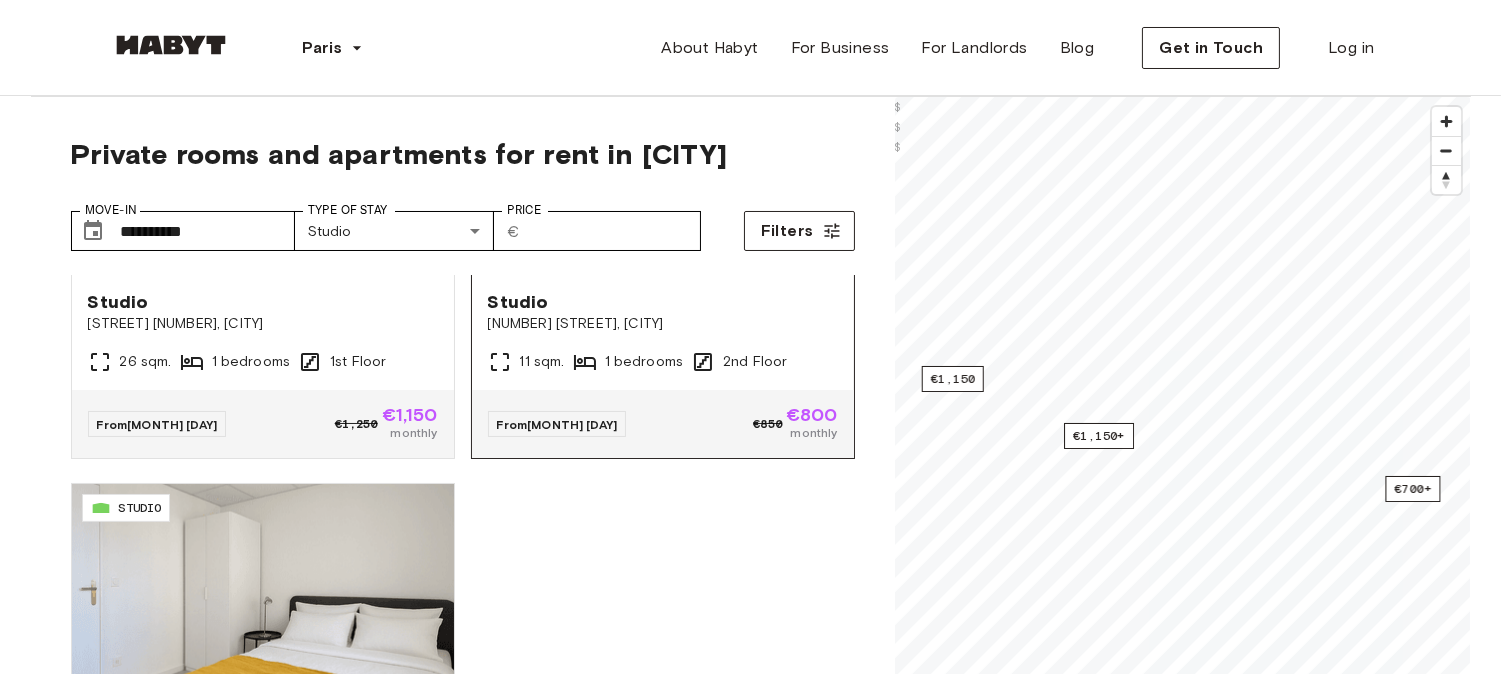 scroll, scrollTop: 1158, scrollLeft: 0, axis: vertical 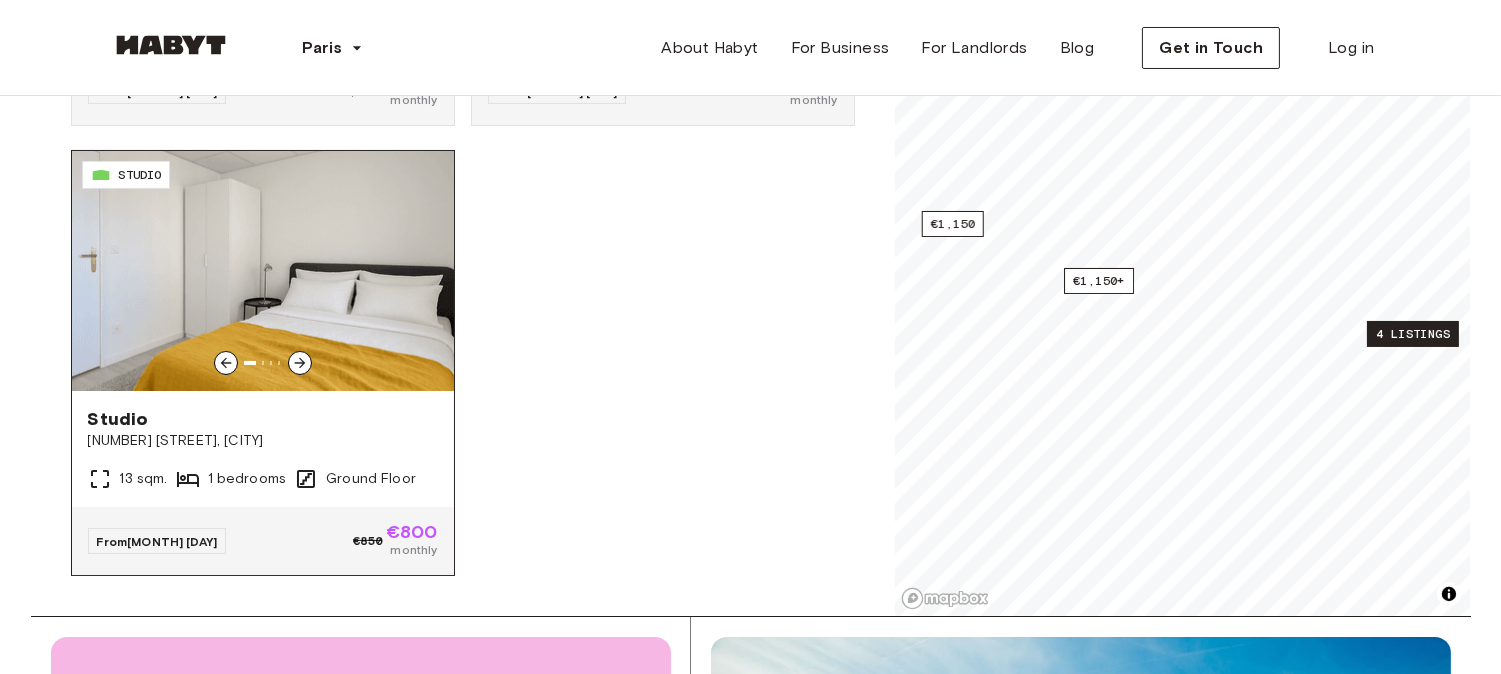 click on "From  Jun 02 €850 €800 monthly" at bounding box center (263, 541) 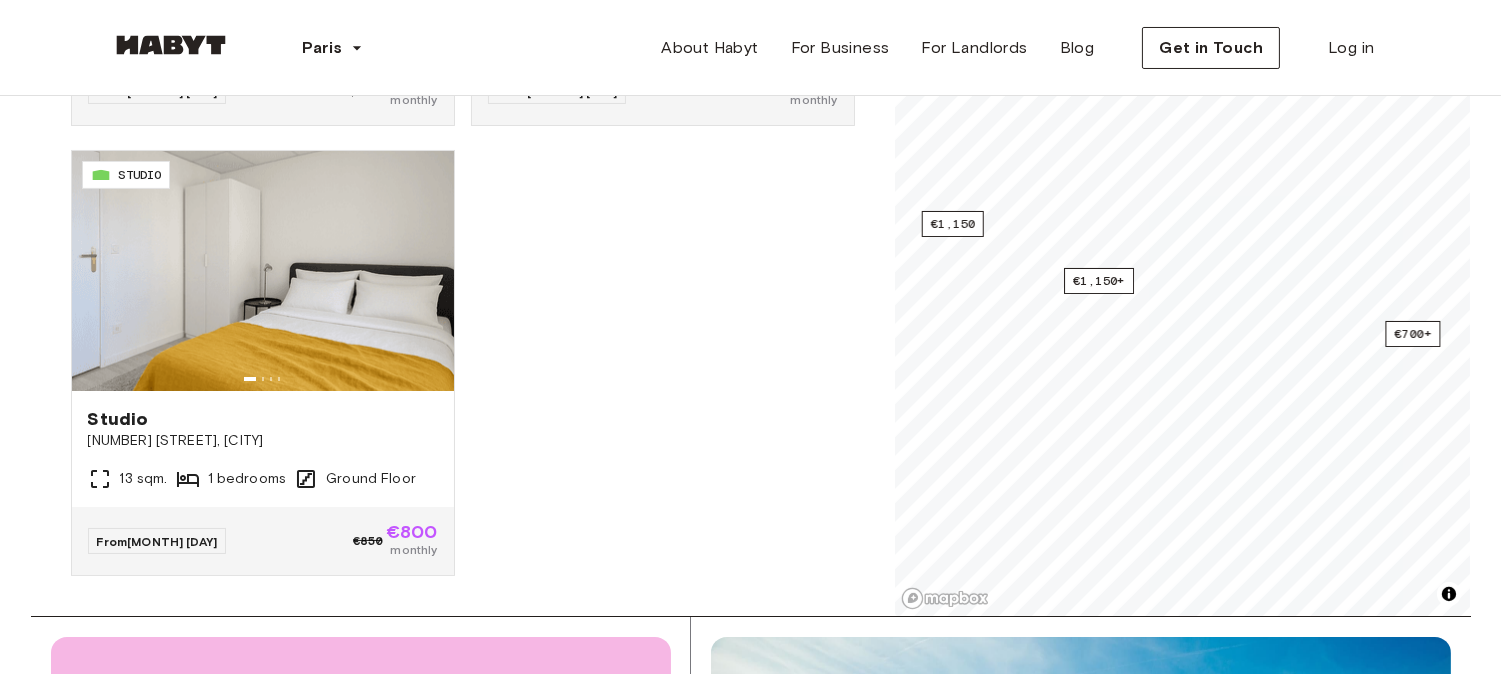 click on "**********" at bounding box center (750, 1636) 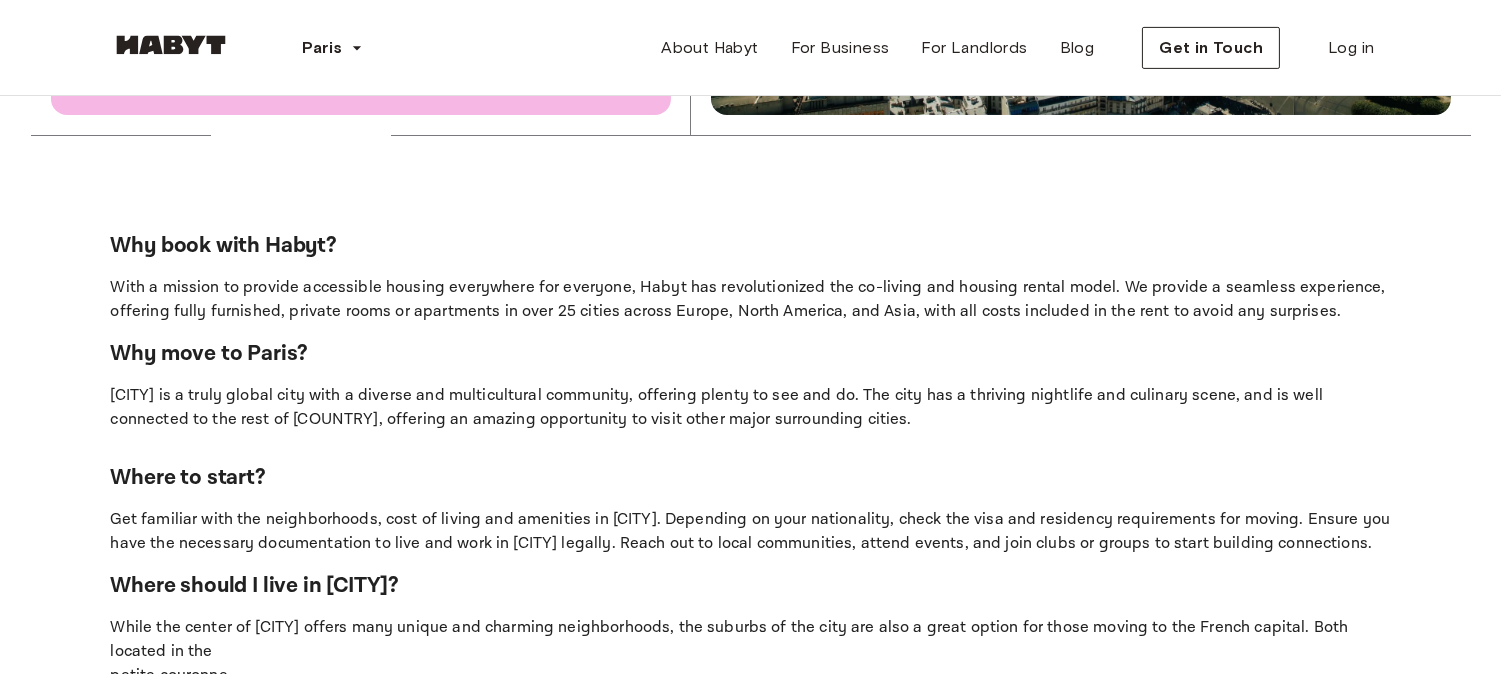 scroll, scrollTop: 1444, scrollLeft: 0, axis: vertical 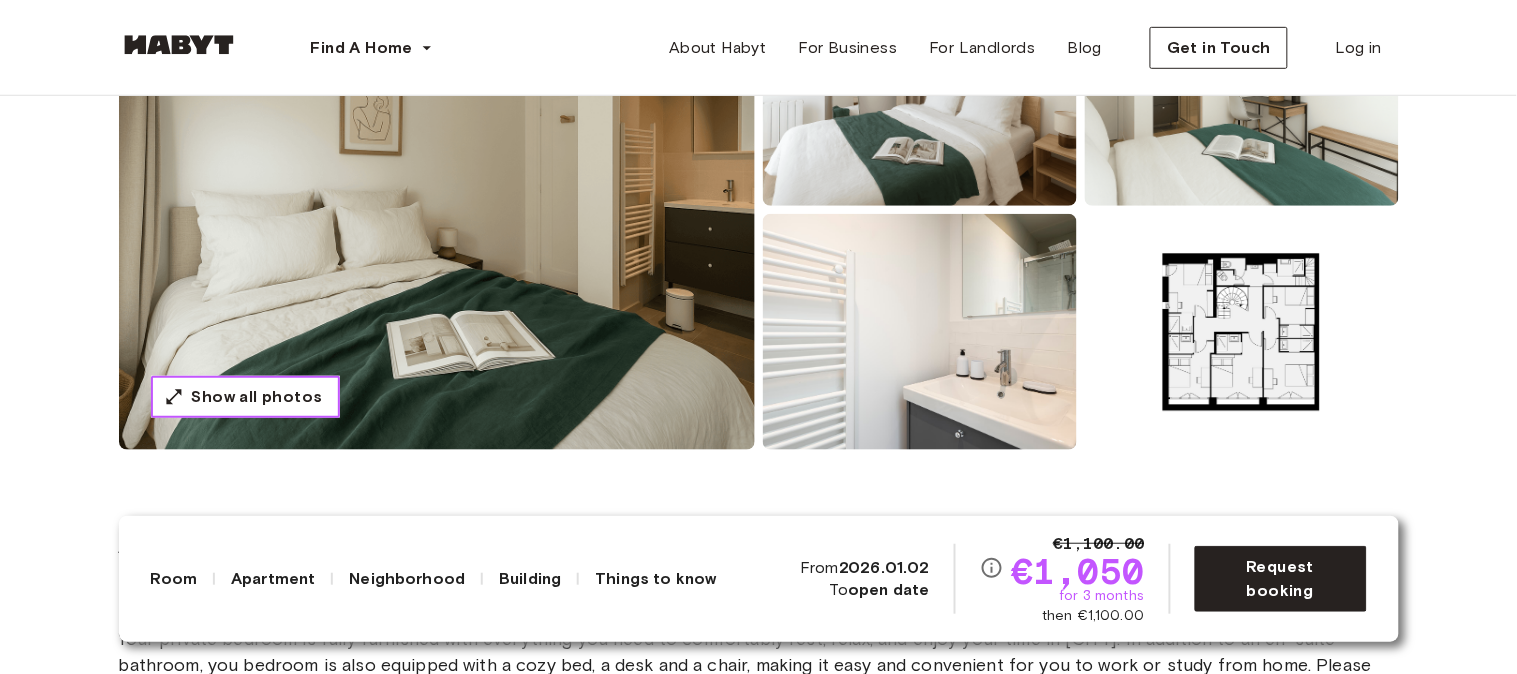 click on "Show all photos" at bounding box center [257, 397] 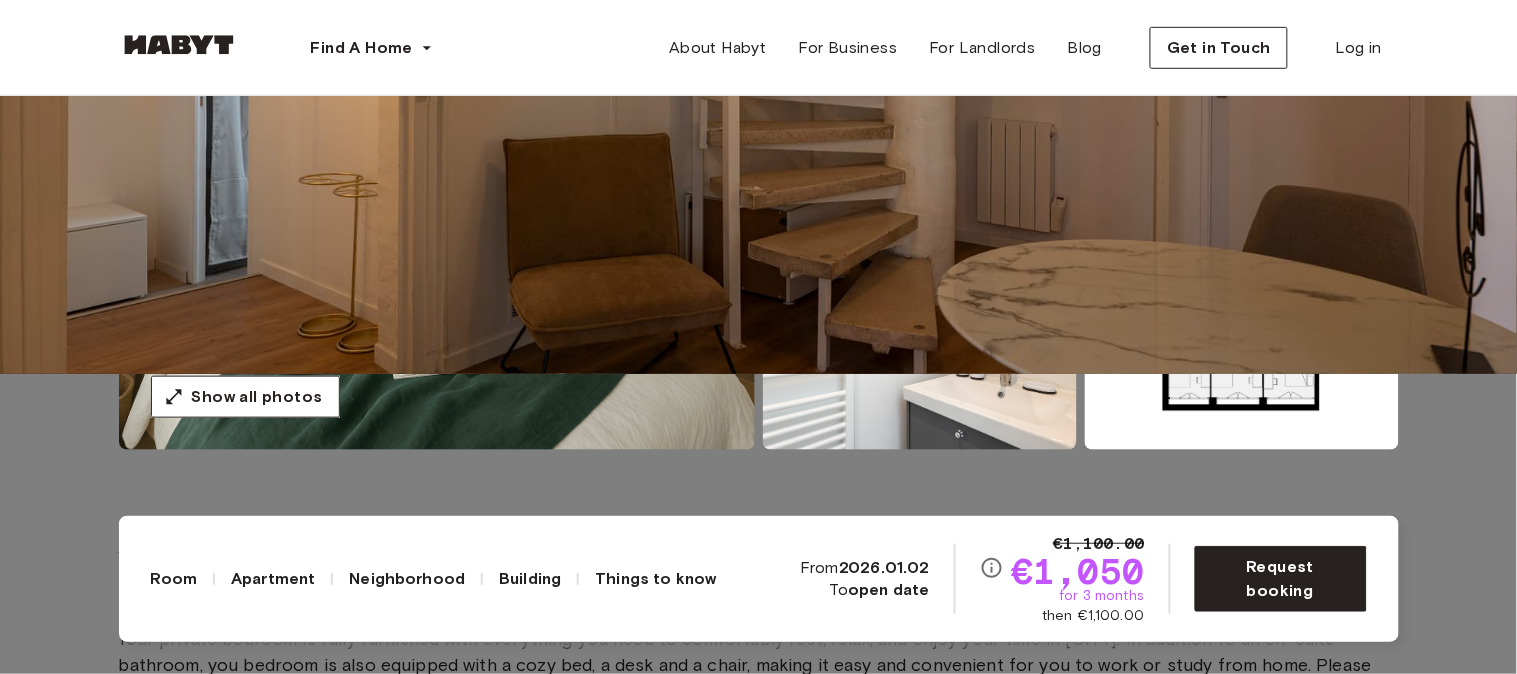 click at bounding box center (758, 37) 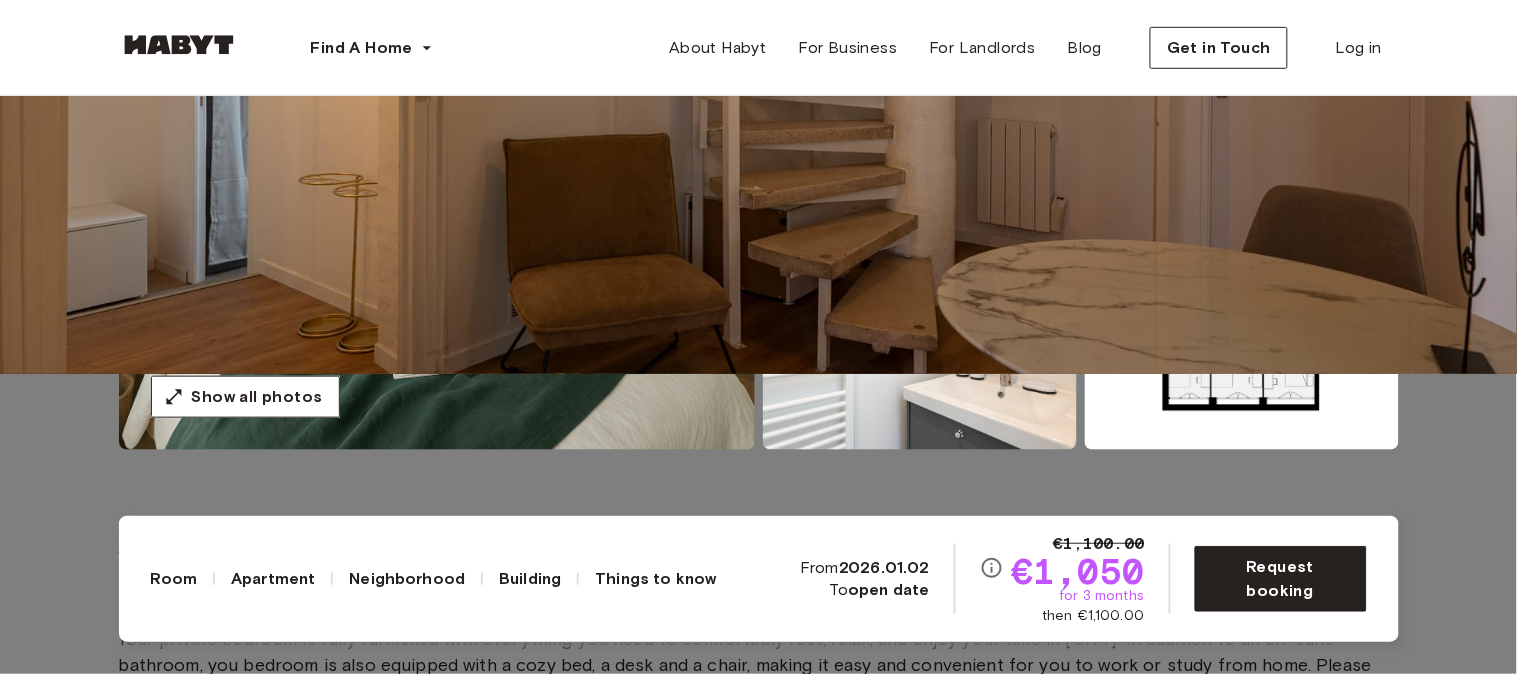 click at bounding box center (758, 37) 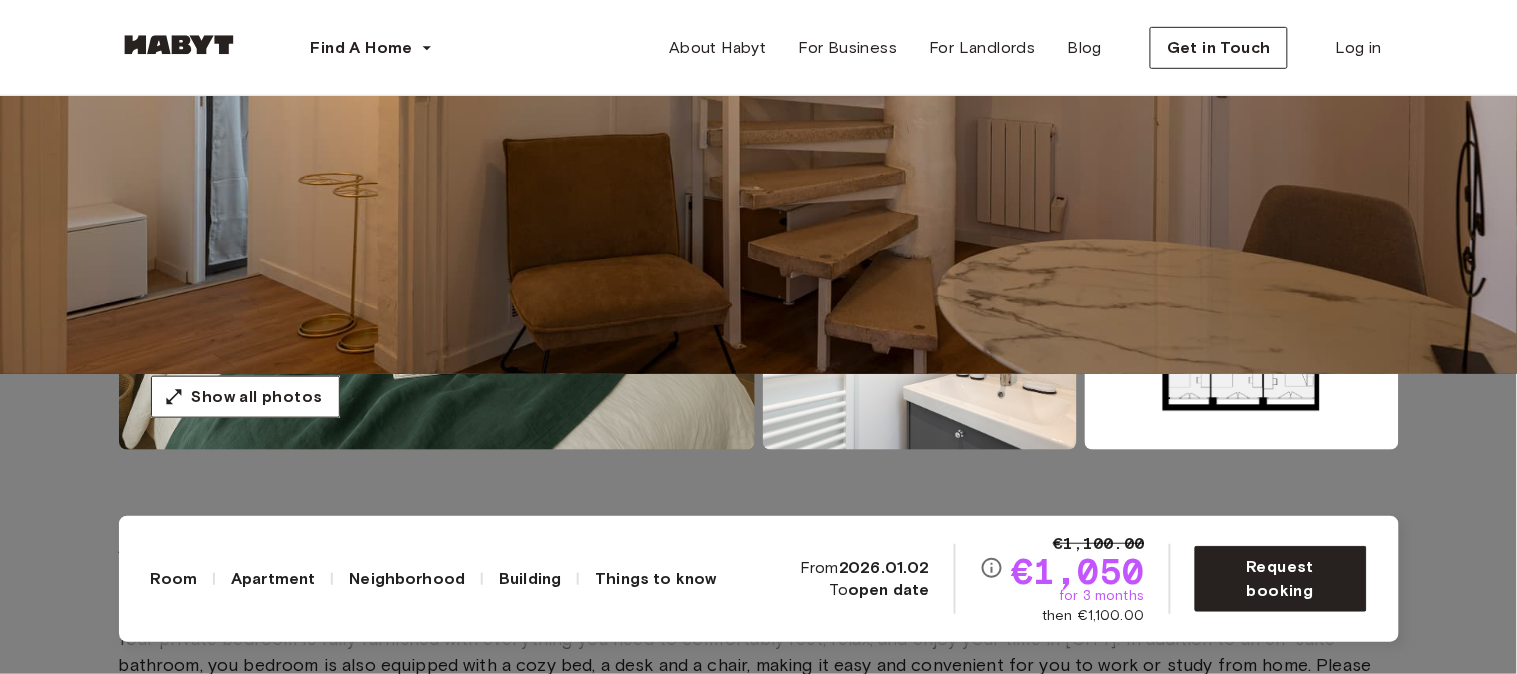 click at bounding box center [758, 6800] 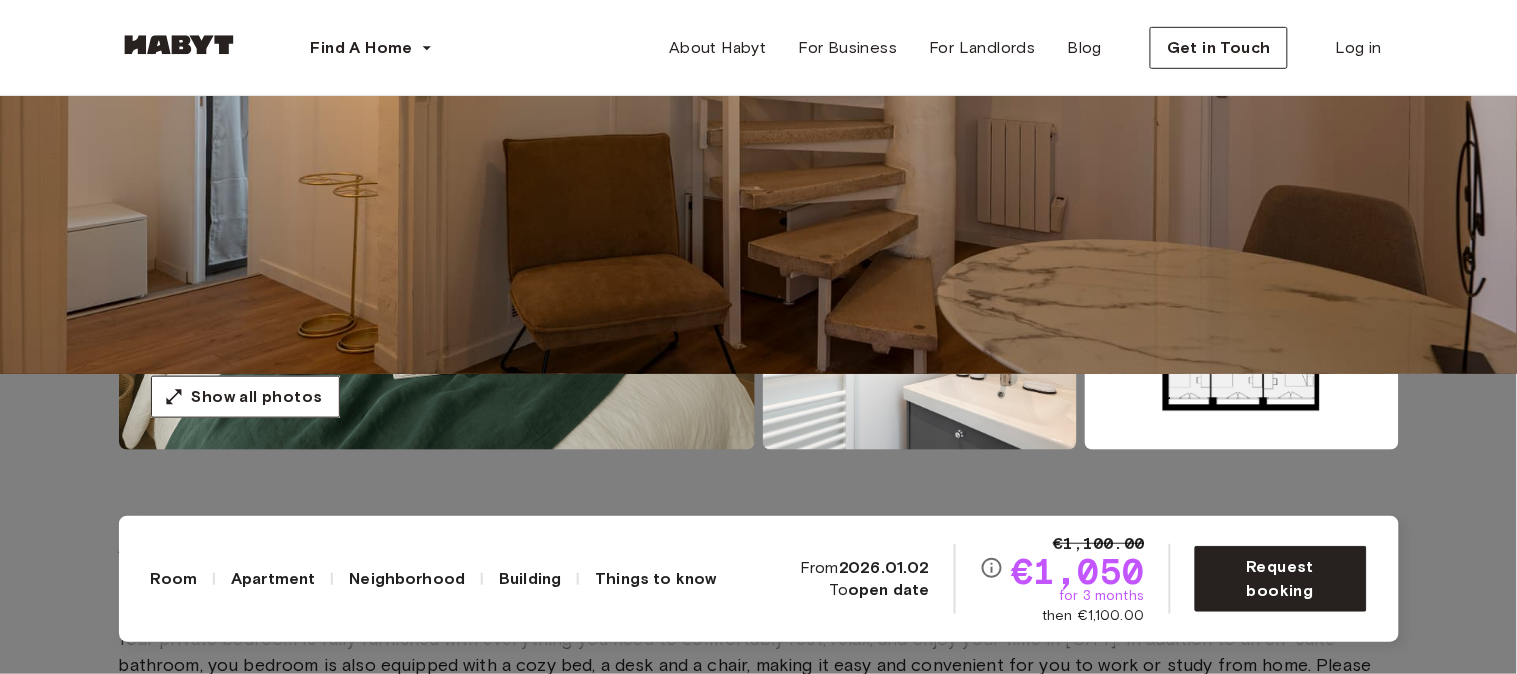 click at bounding box center (758, 37) 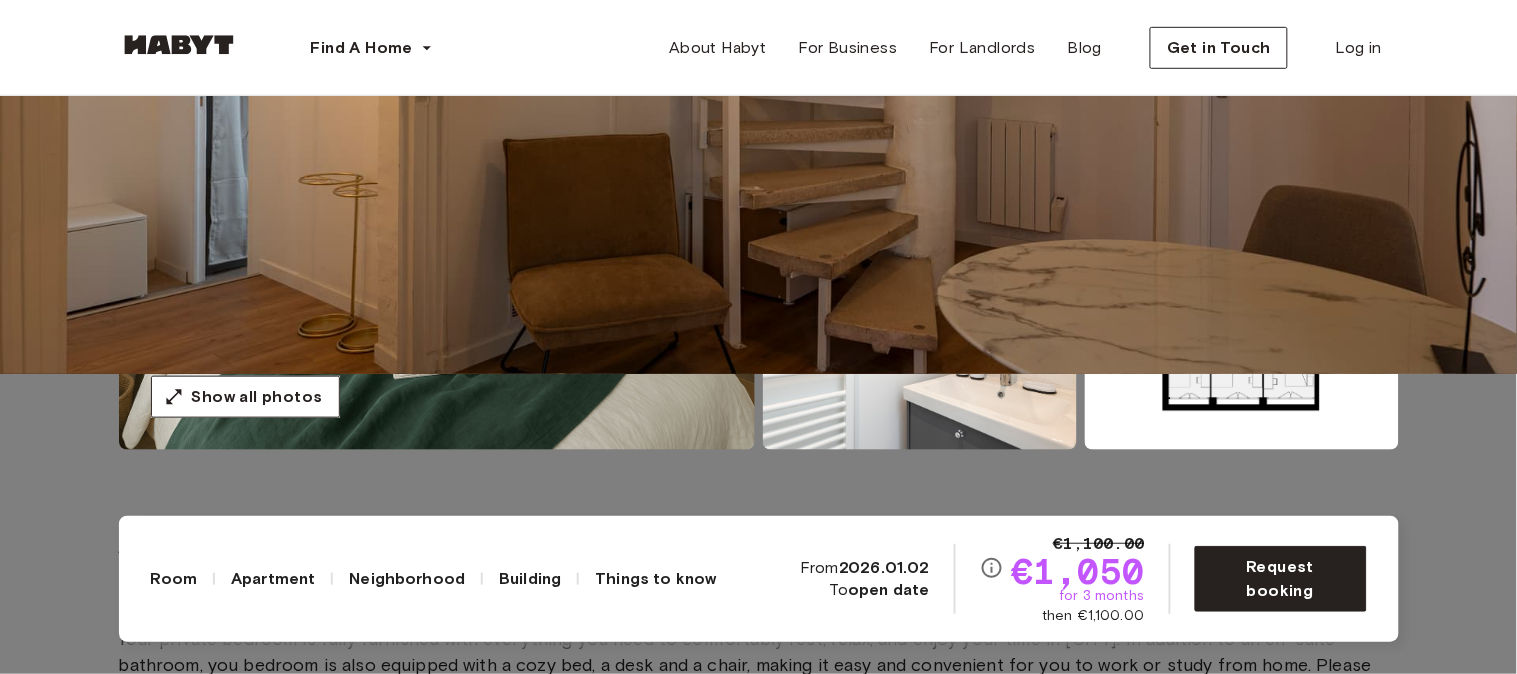 click at bounding box center (758, 37) 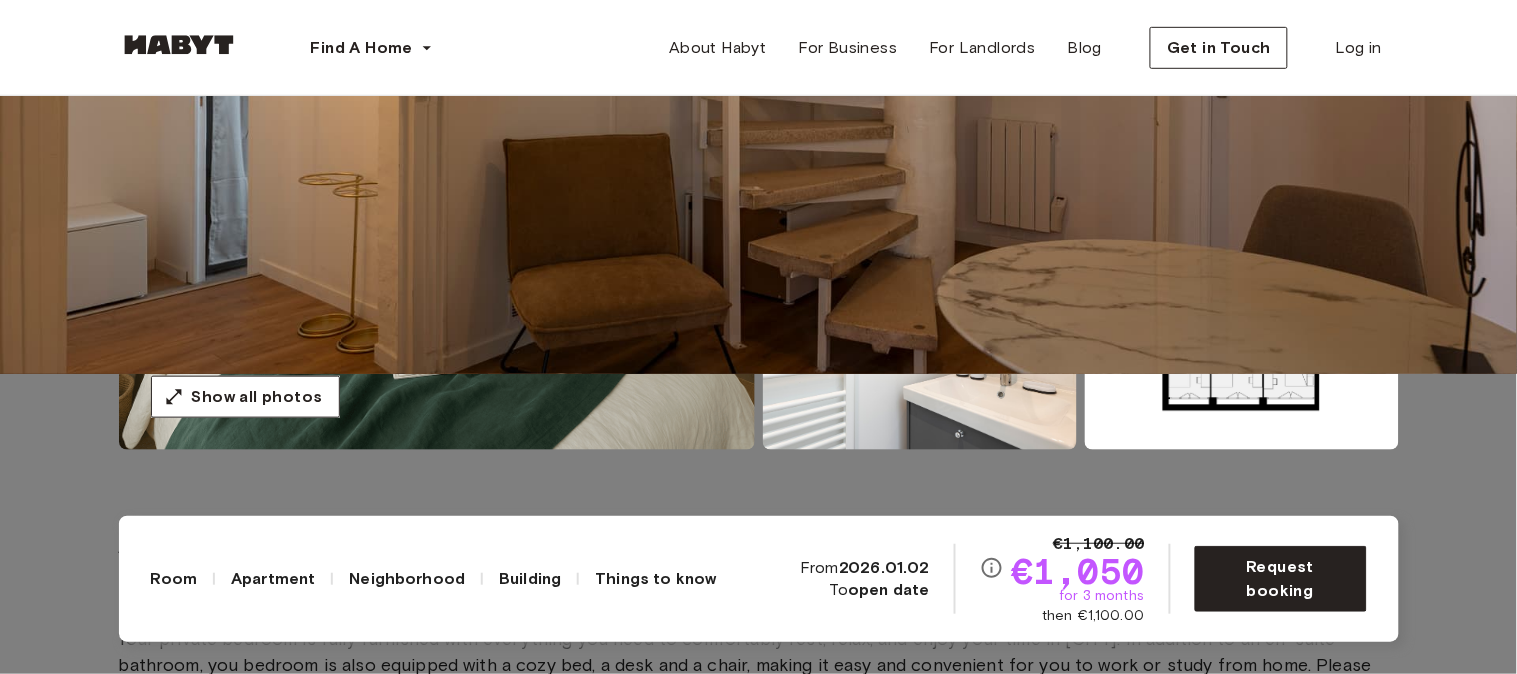 click at bounding box center (758, 37) 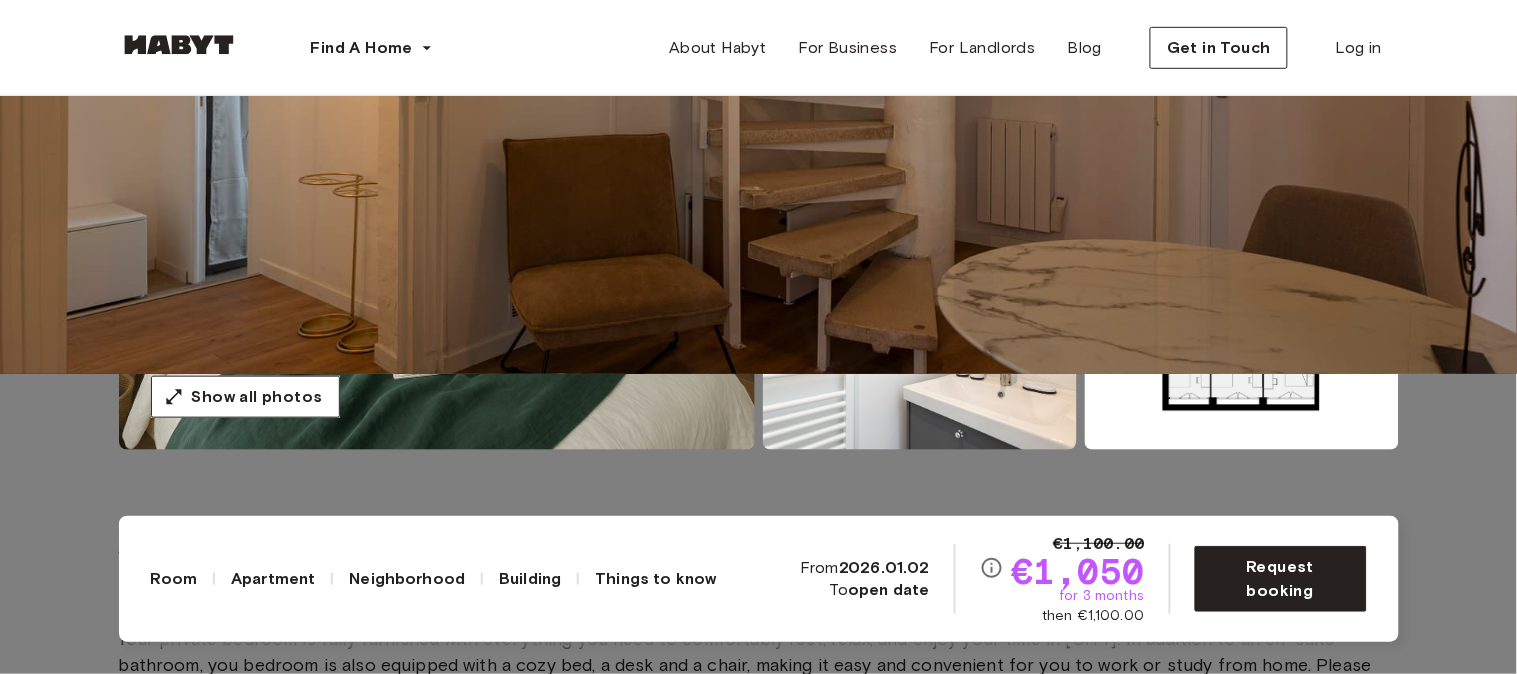click at bounding box center [-5318, 6800] 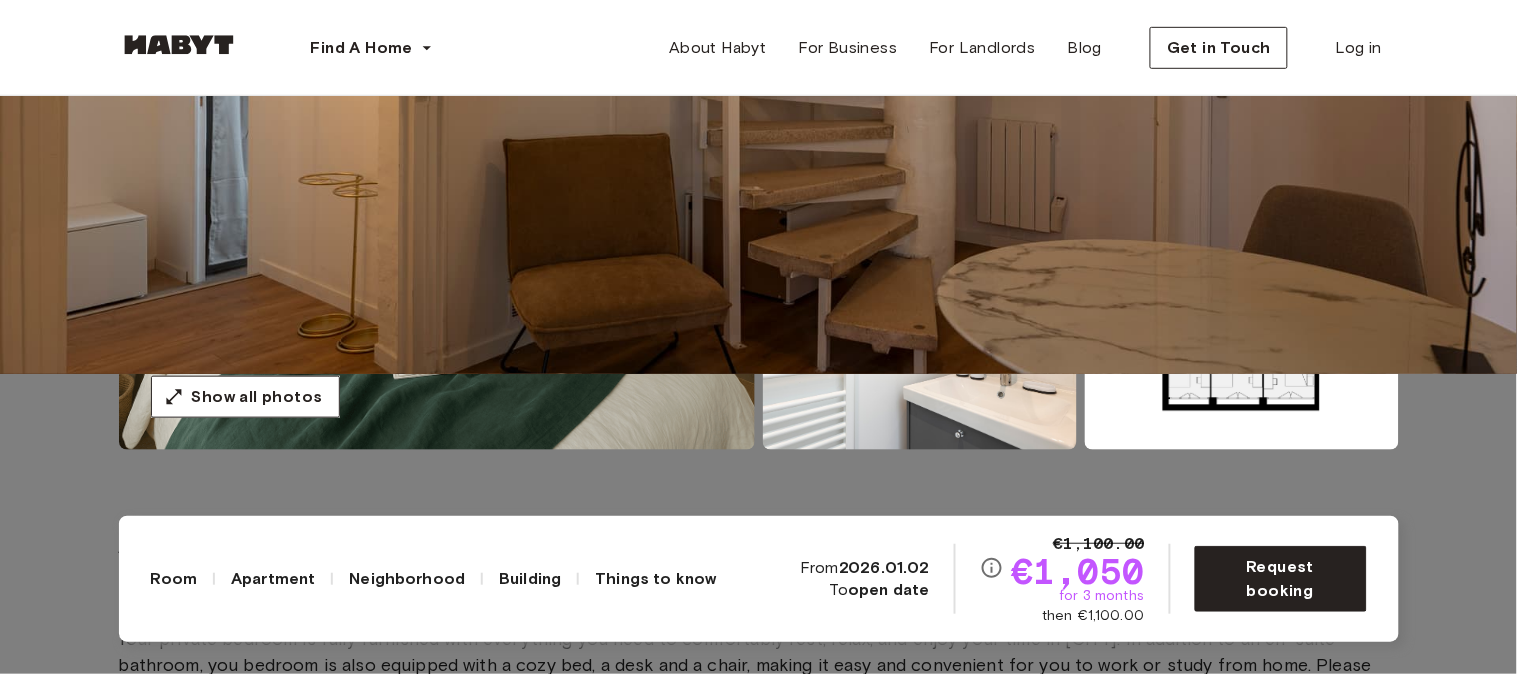 click at bounding box center (-5318, 6800) 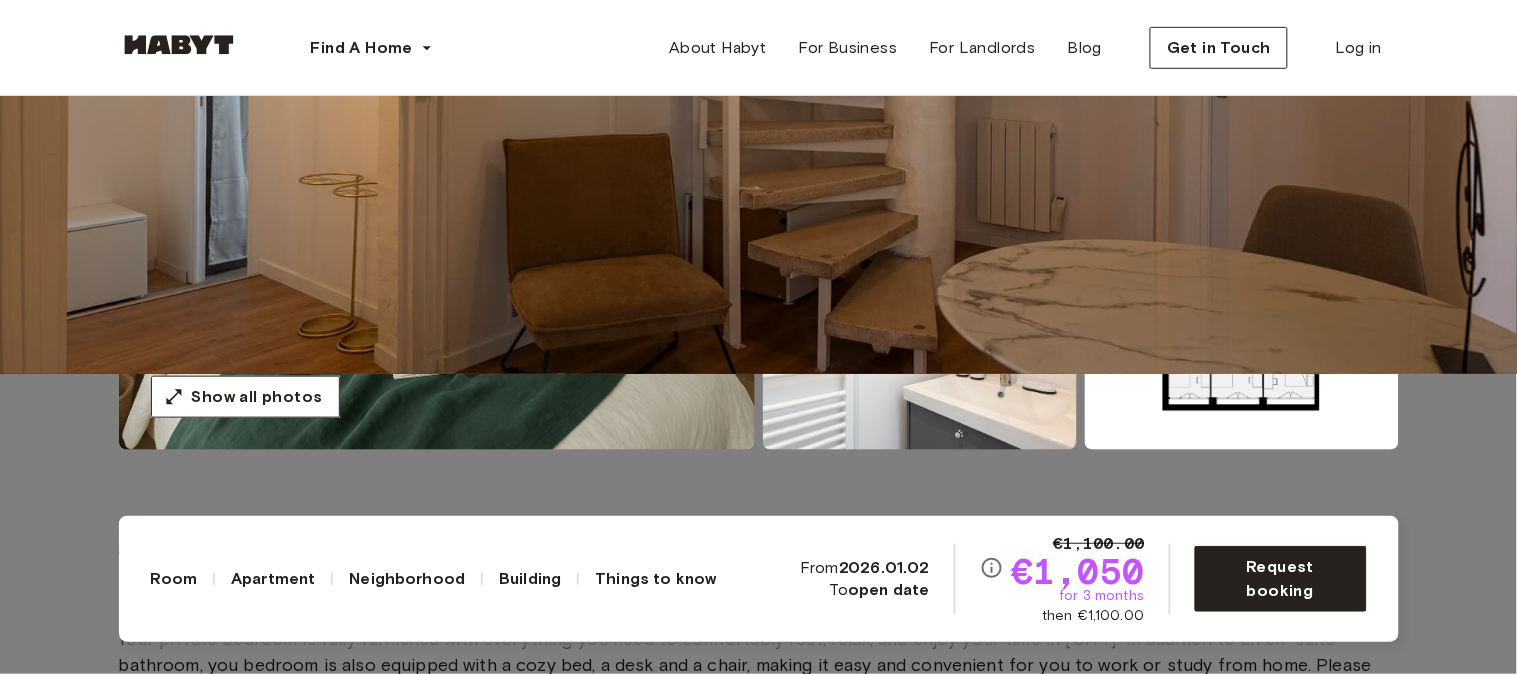 click at bounding box center (-5318, 6800) 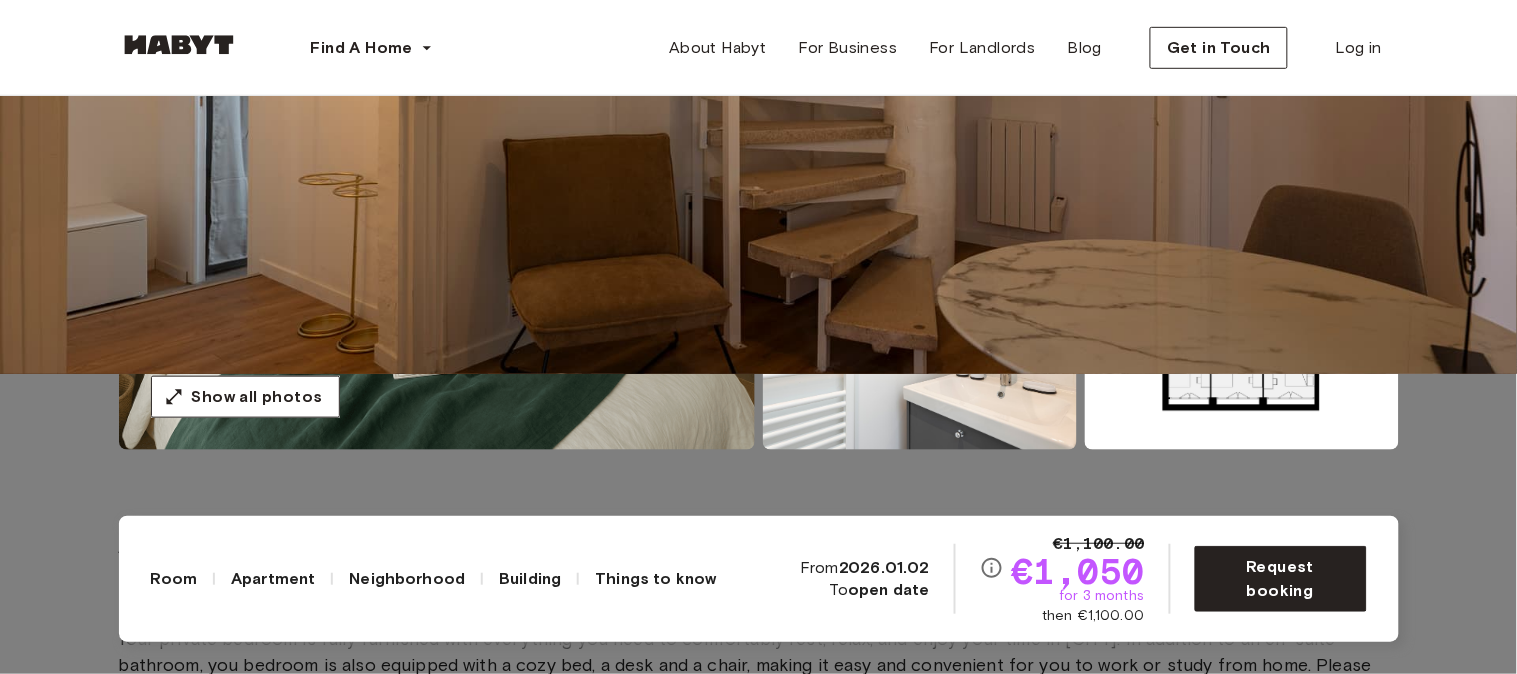 click at bounding box center [758, 37] 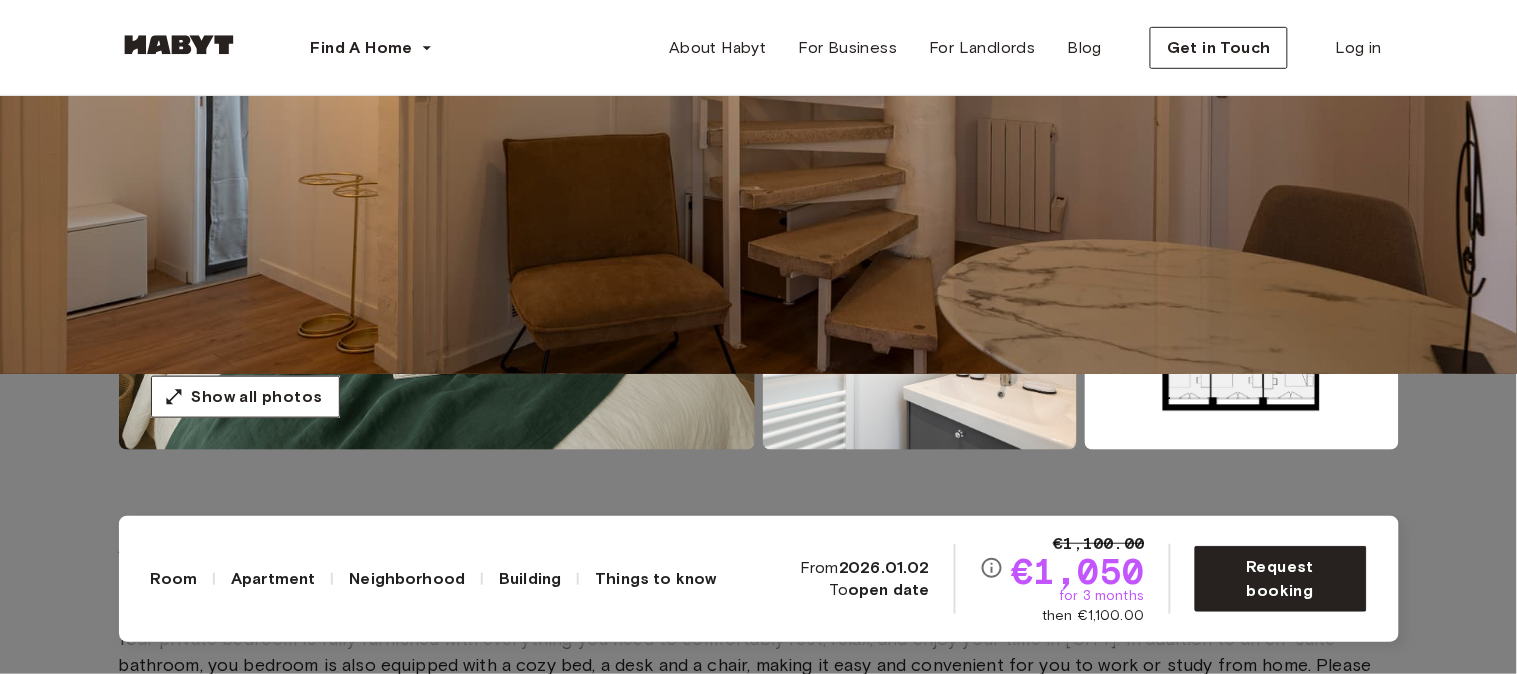 click at bounding box center [758, 37] 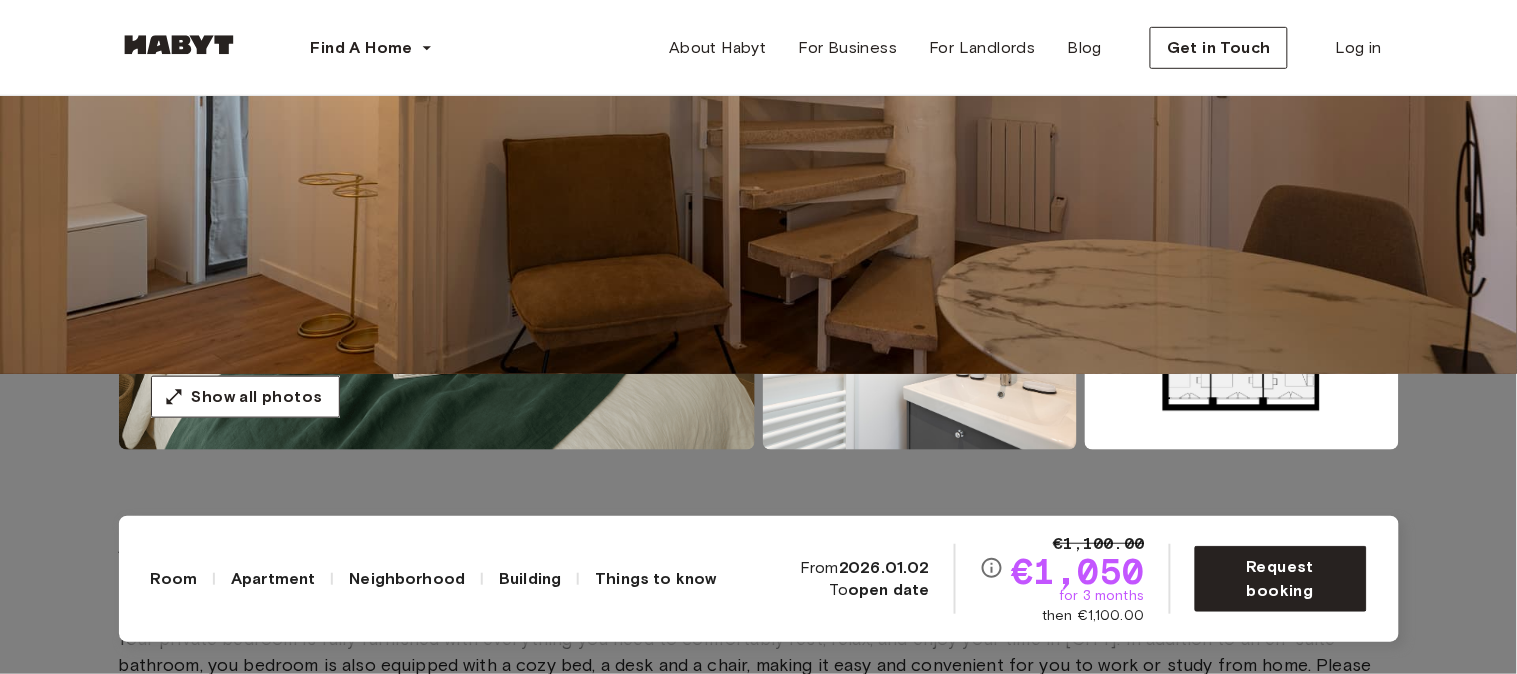 click at bounding box center [758, 37] 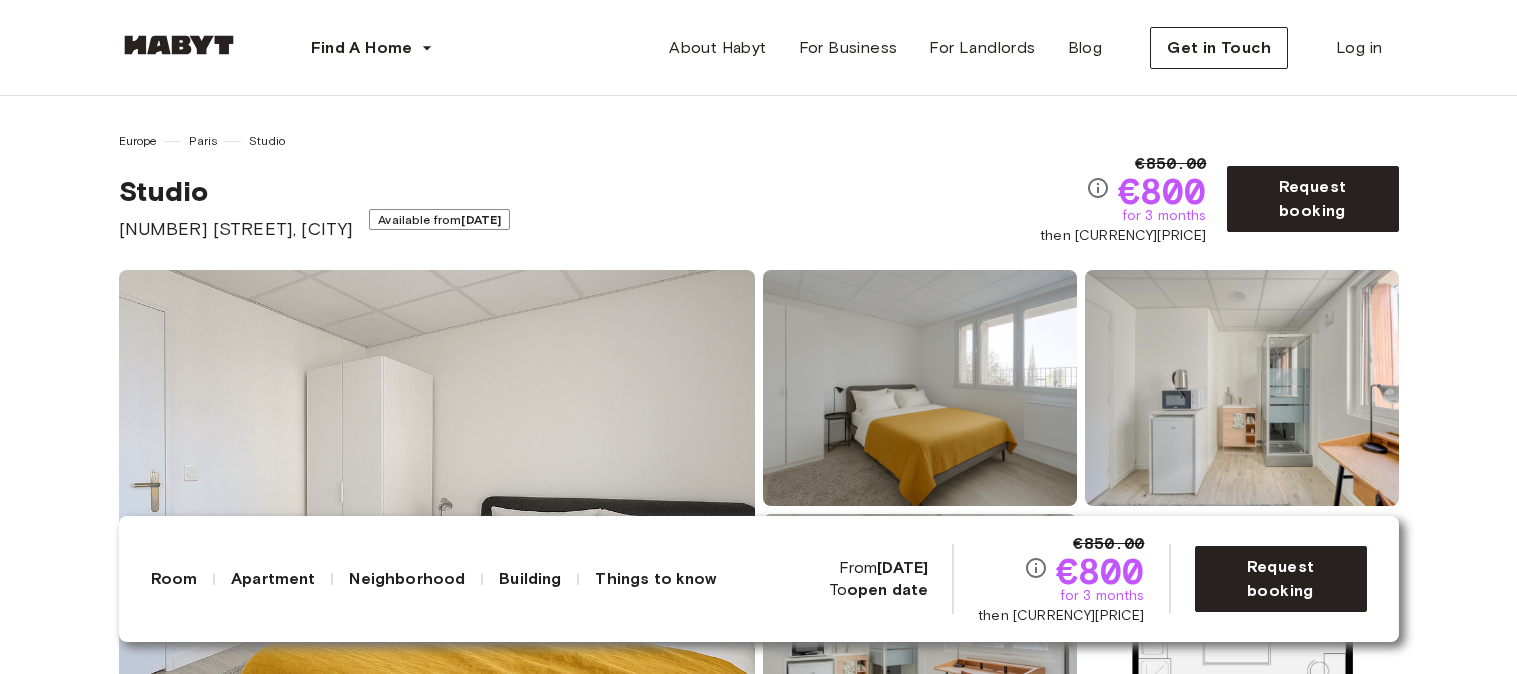 scroll, scrollTop: 666, scrollLeft: 0, axis: vertical 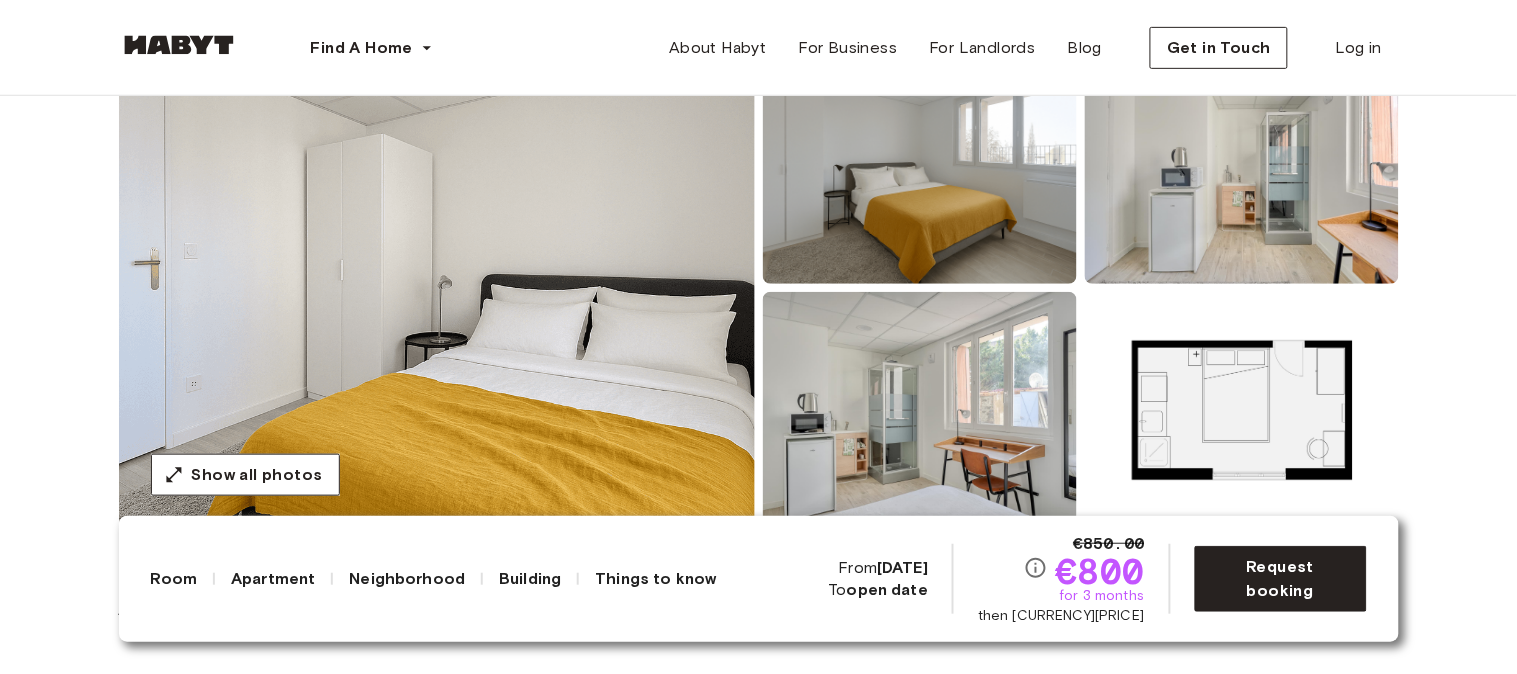 click at bounding box center [437, 288] 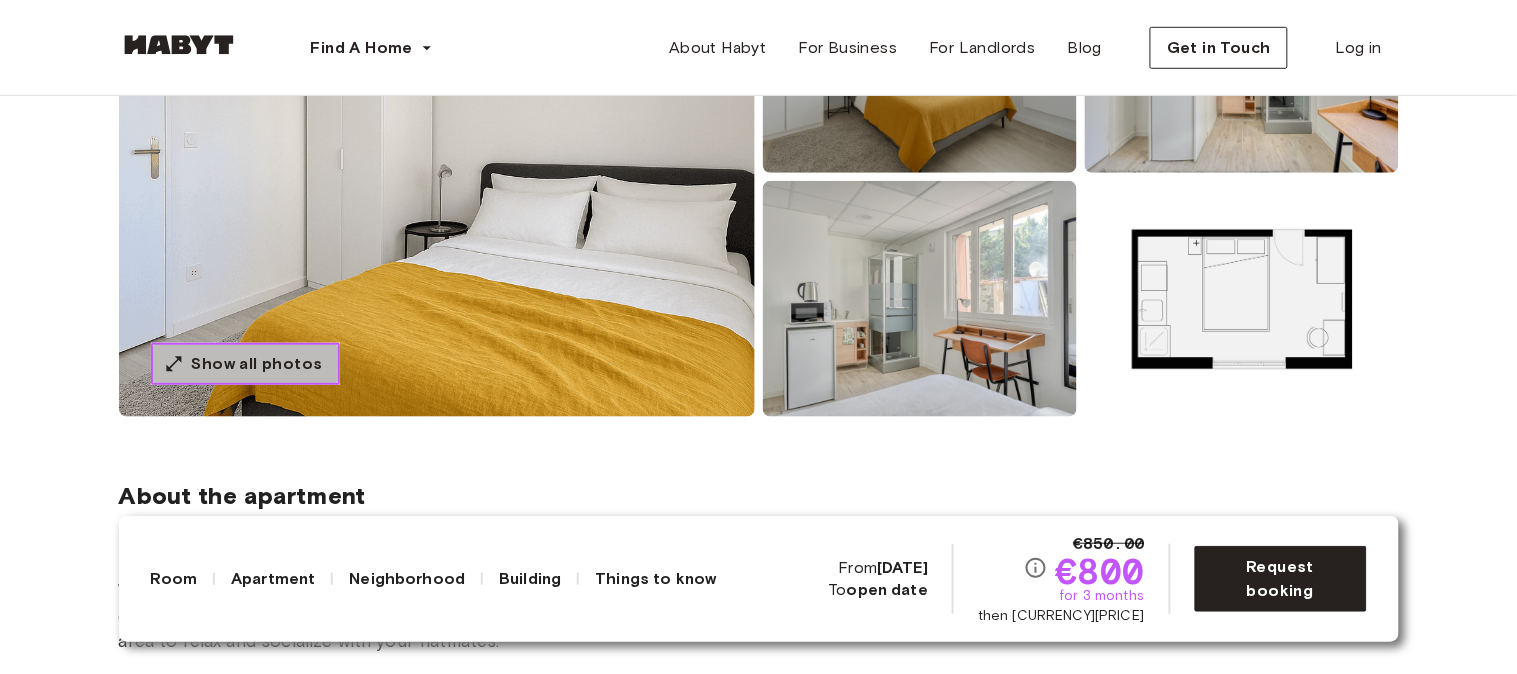 click on "Show all photos" at bounding box center [245, 364] 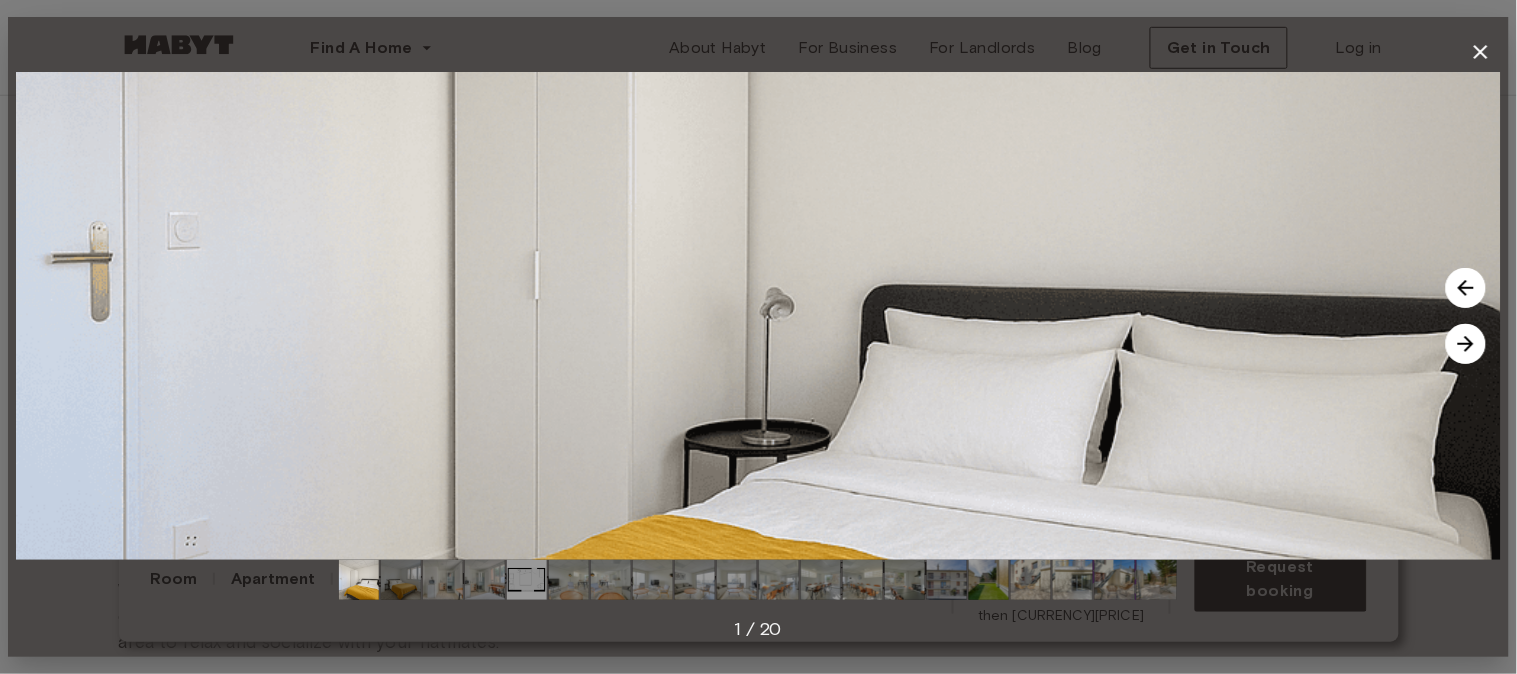 click at bounding box center (1466, 344) 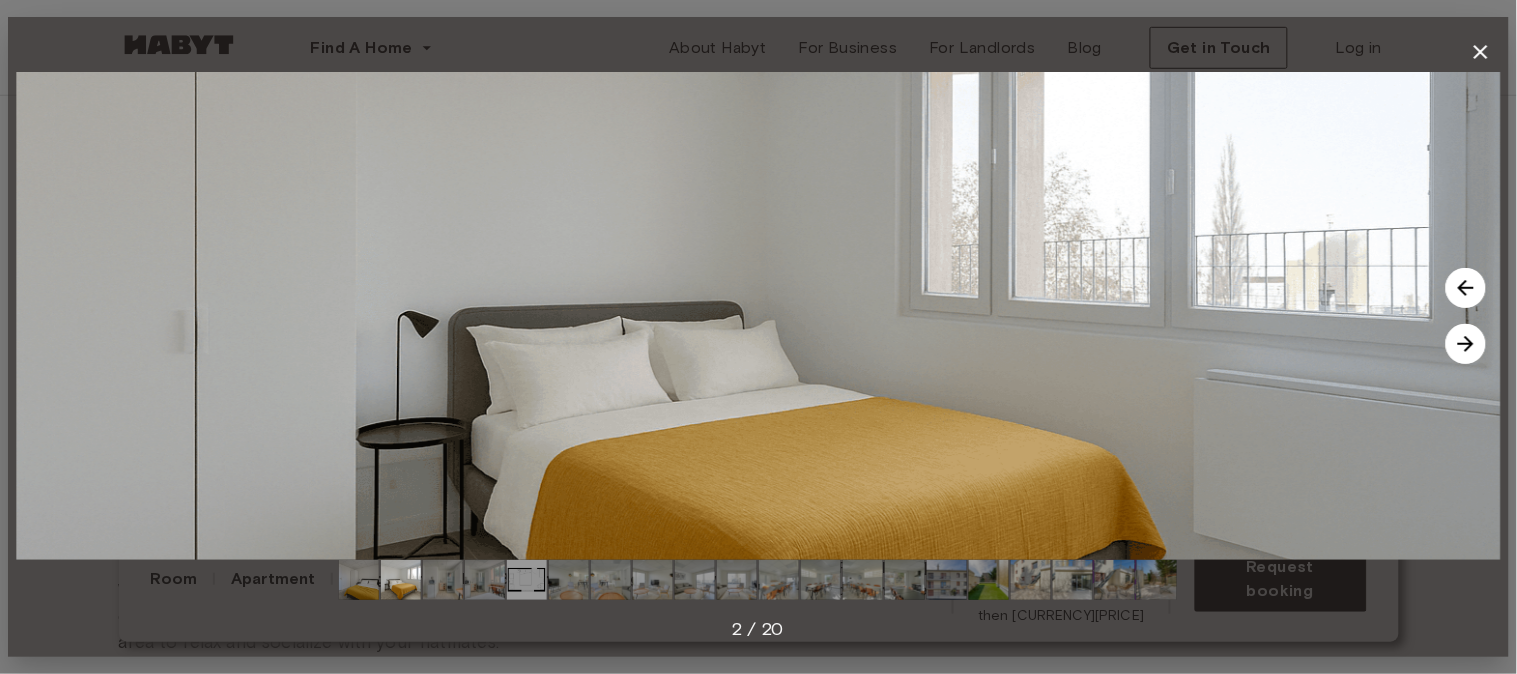 click at bounding box center [1466, 344] 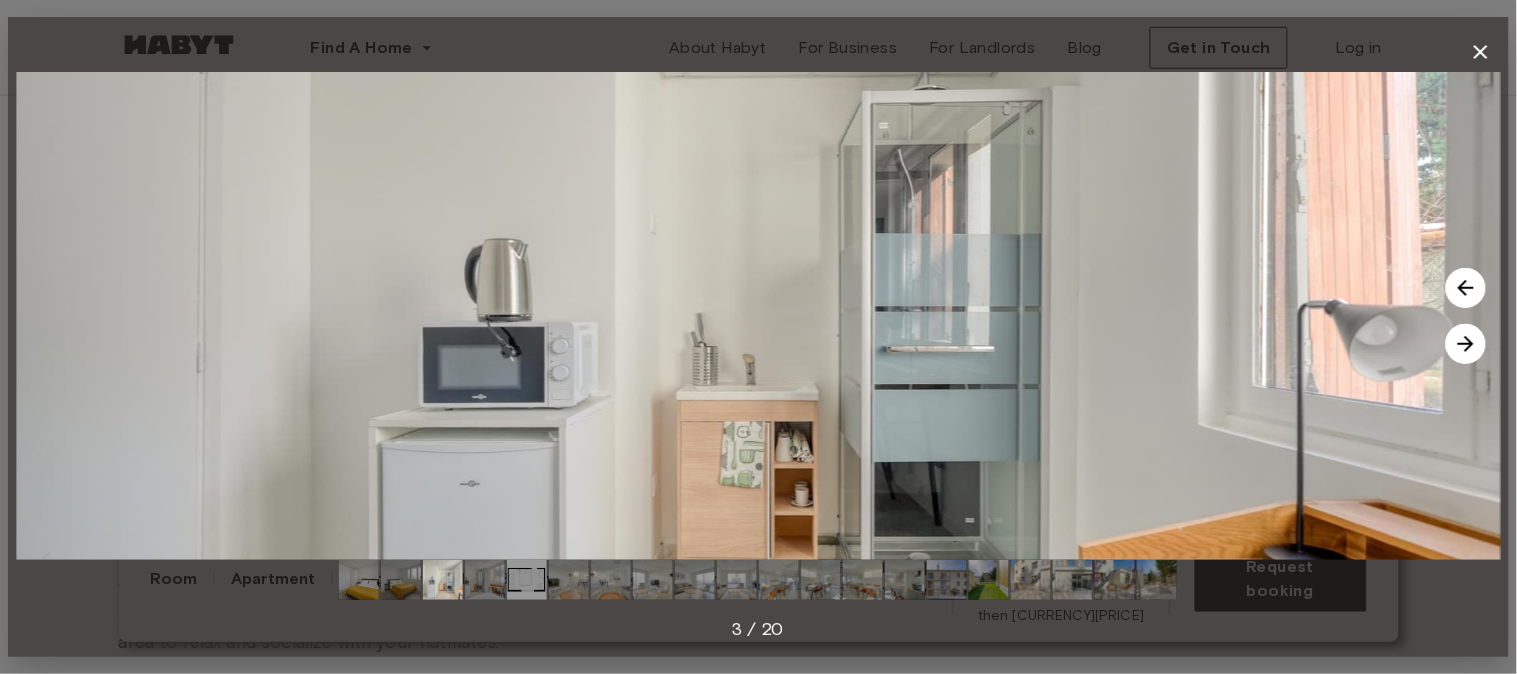 click at bounding box center (1466, 344) 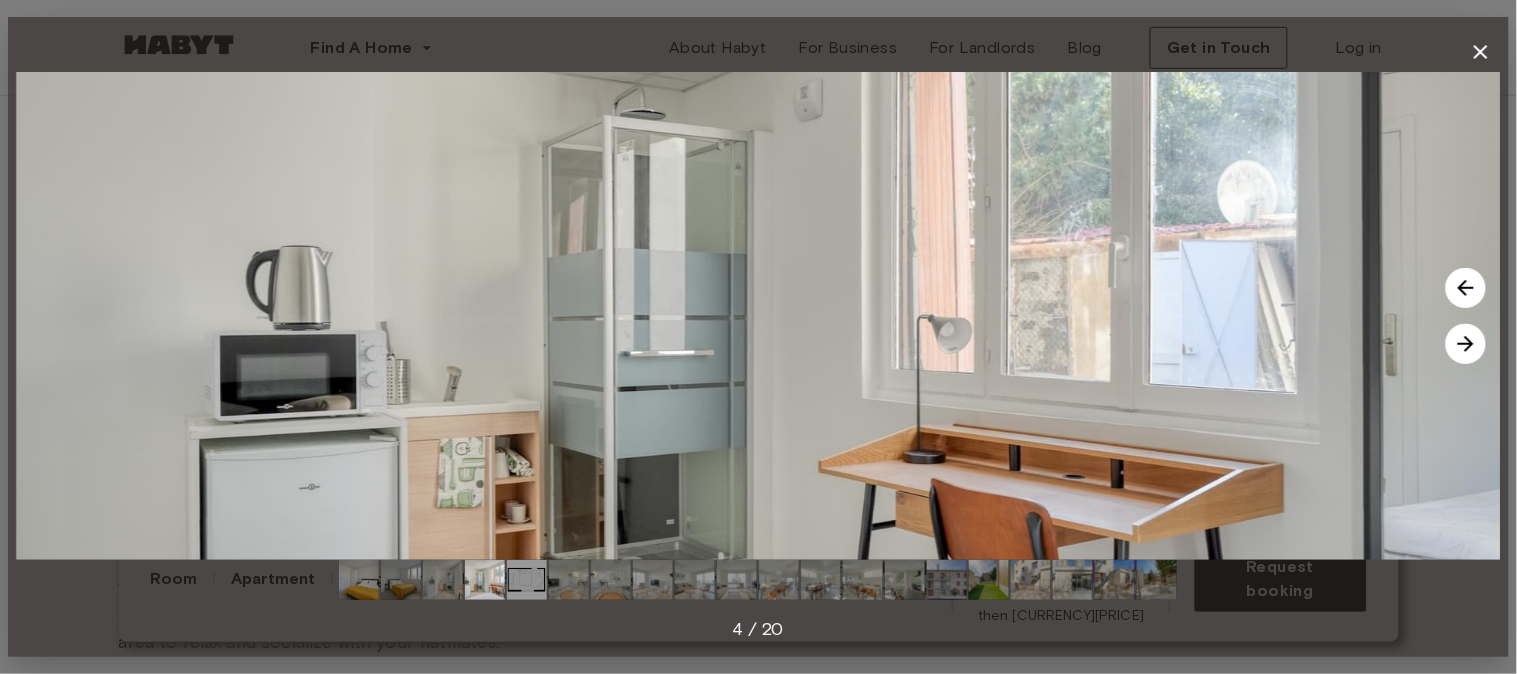 click at bounding box center [1466, 344] 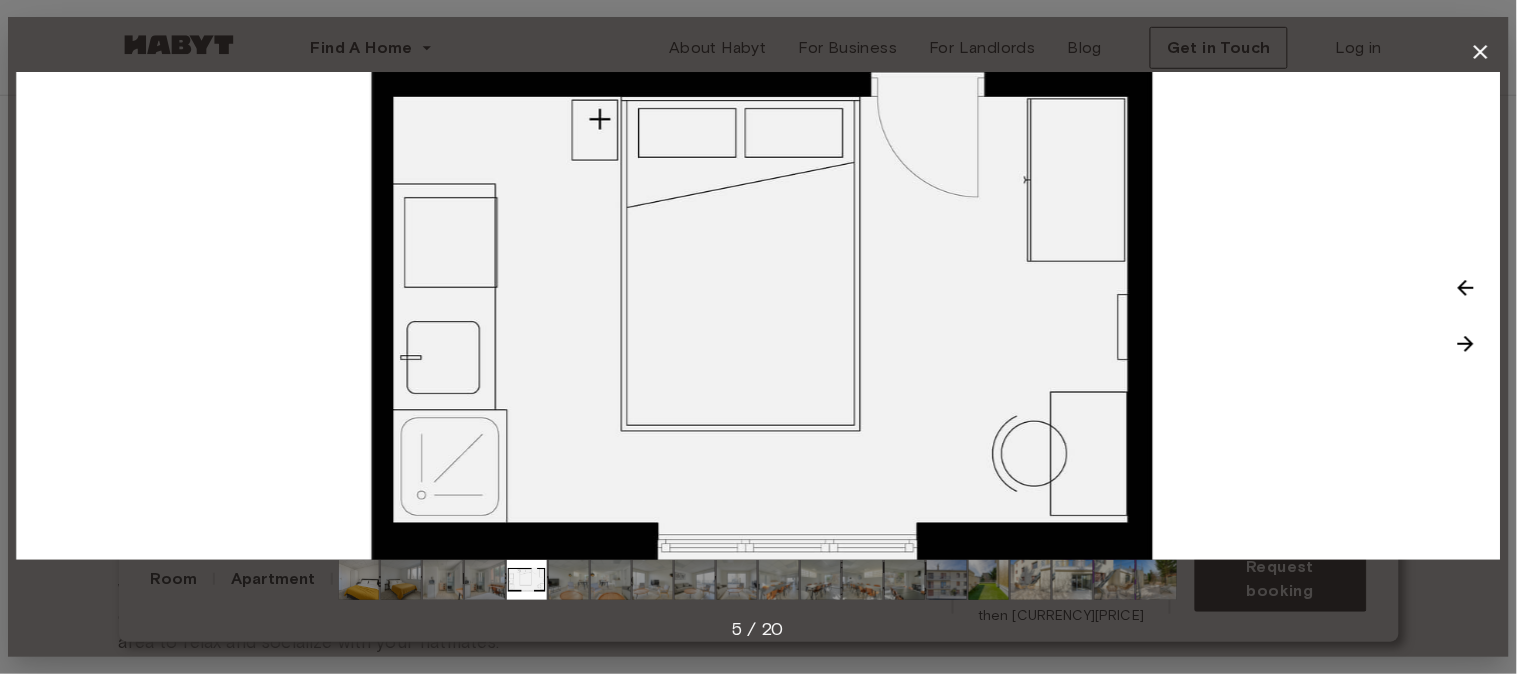 click at bounding box center [1466, 344] 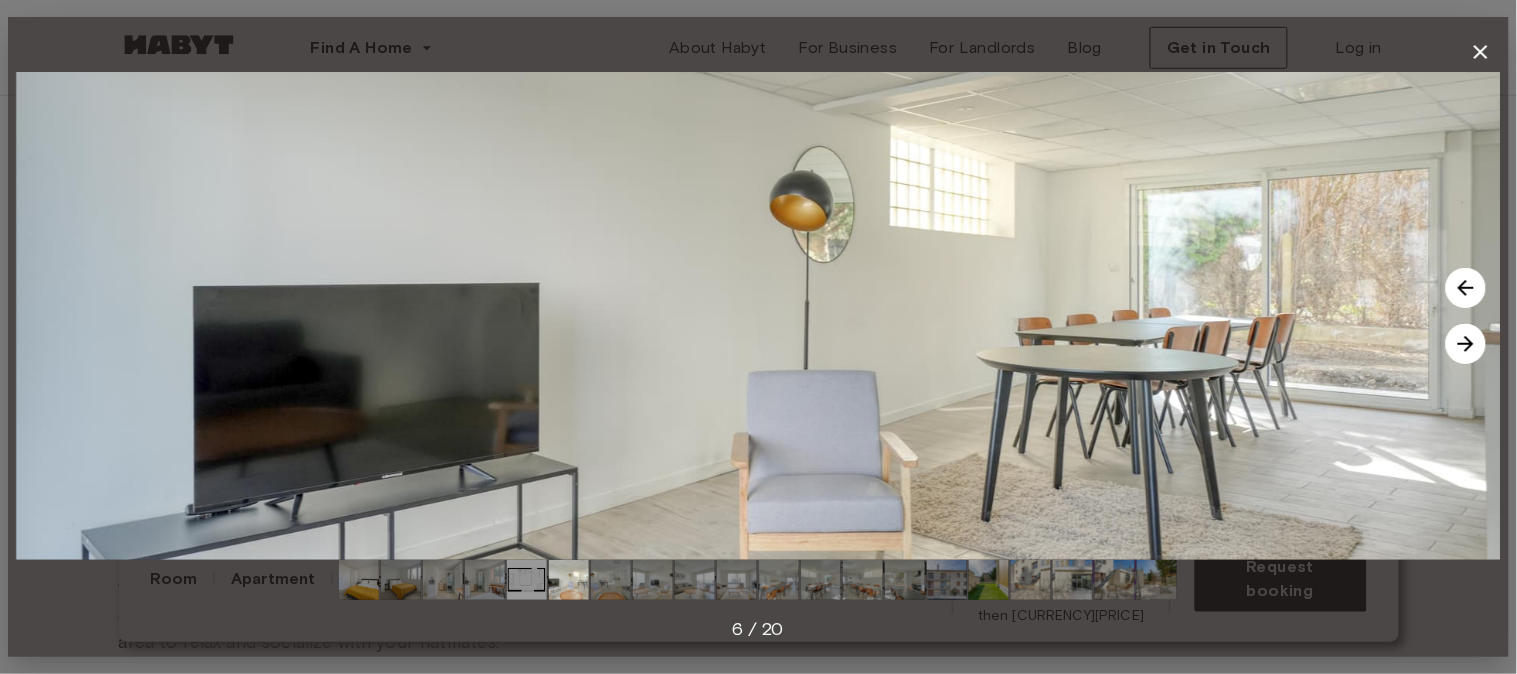 click at bounding box center [1466, 344] 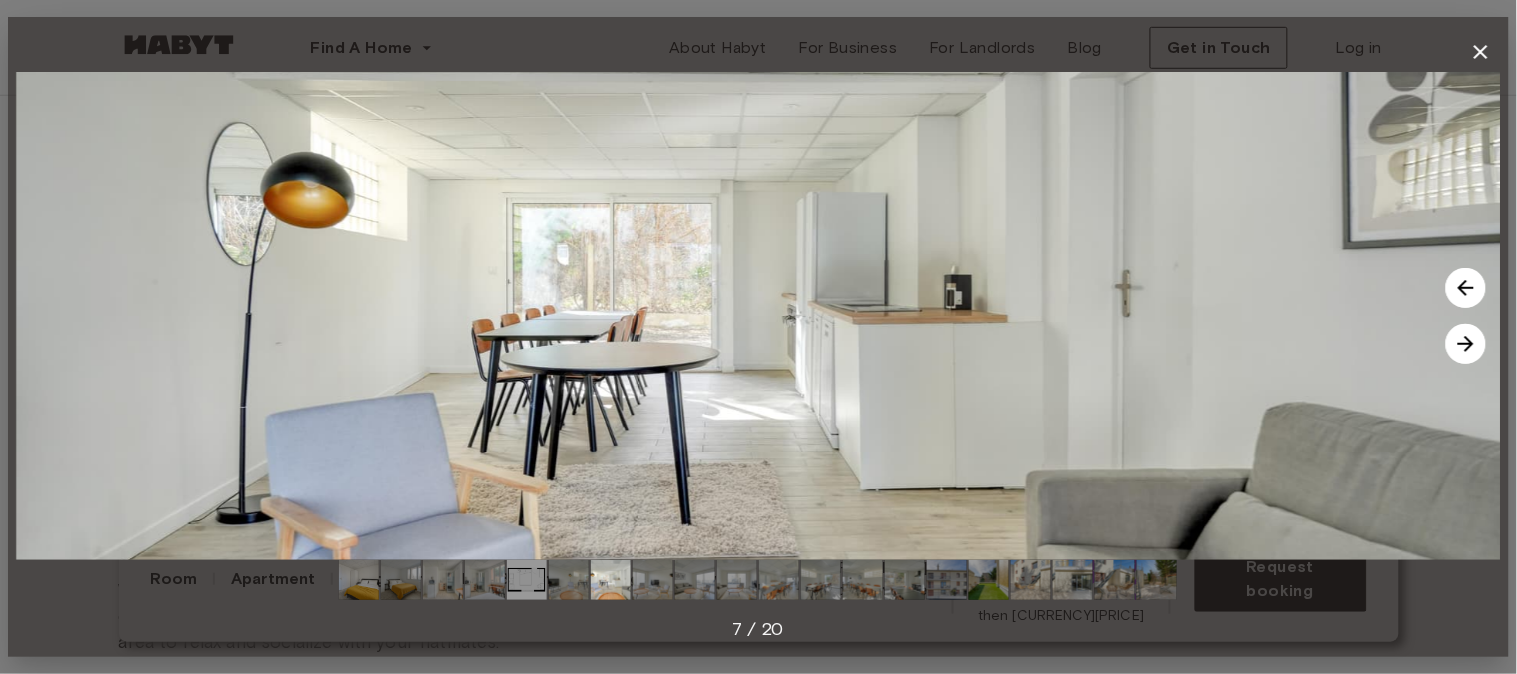 click at bounding box center (1466, 344) 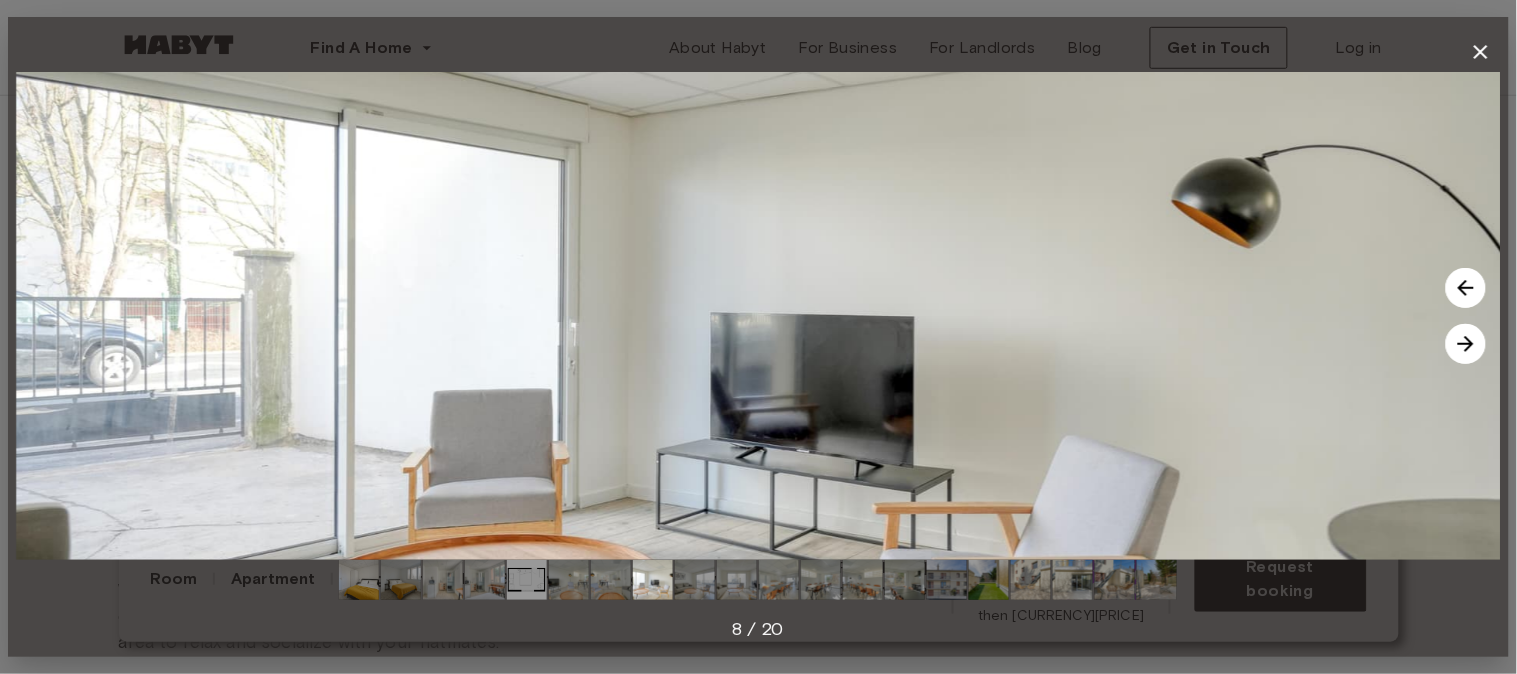 click at bounding box center (1466, 344) 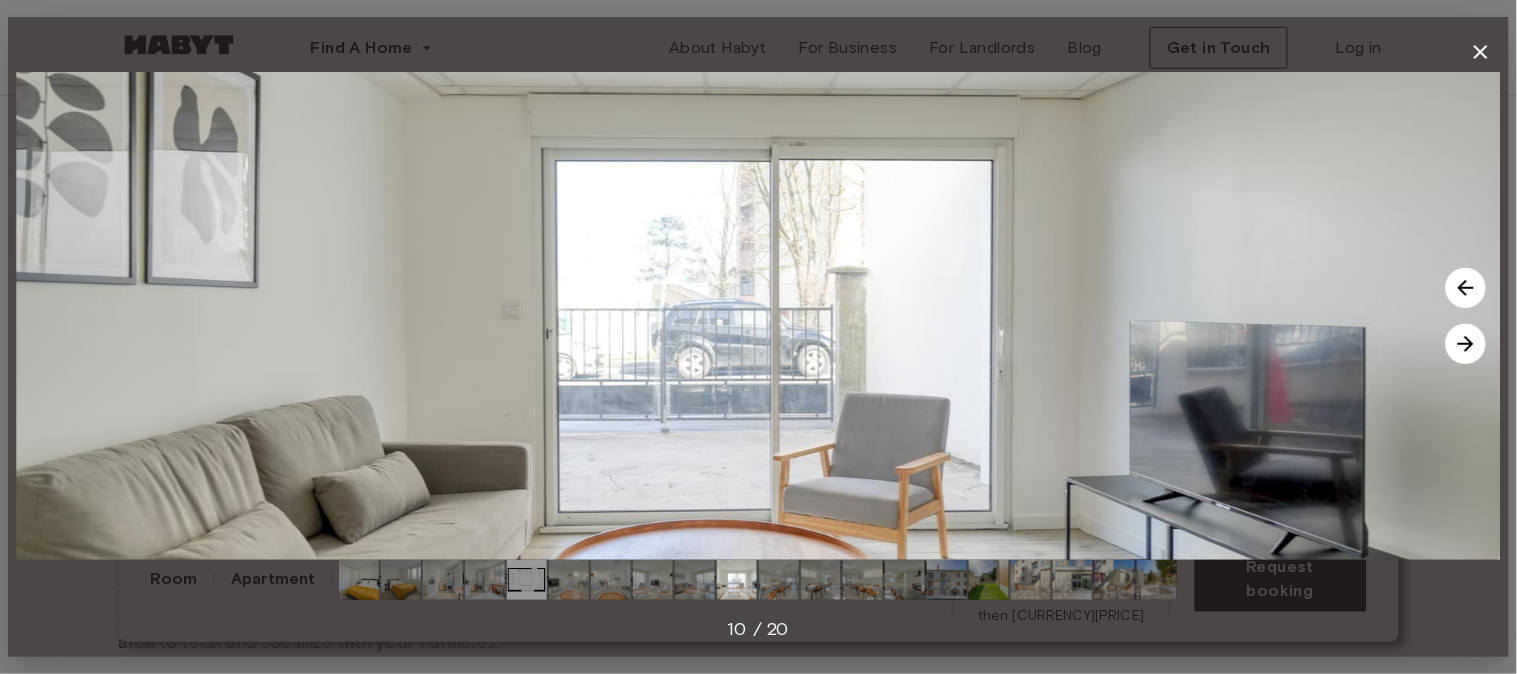 click at bounding box center (1466, 344) 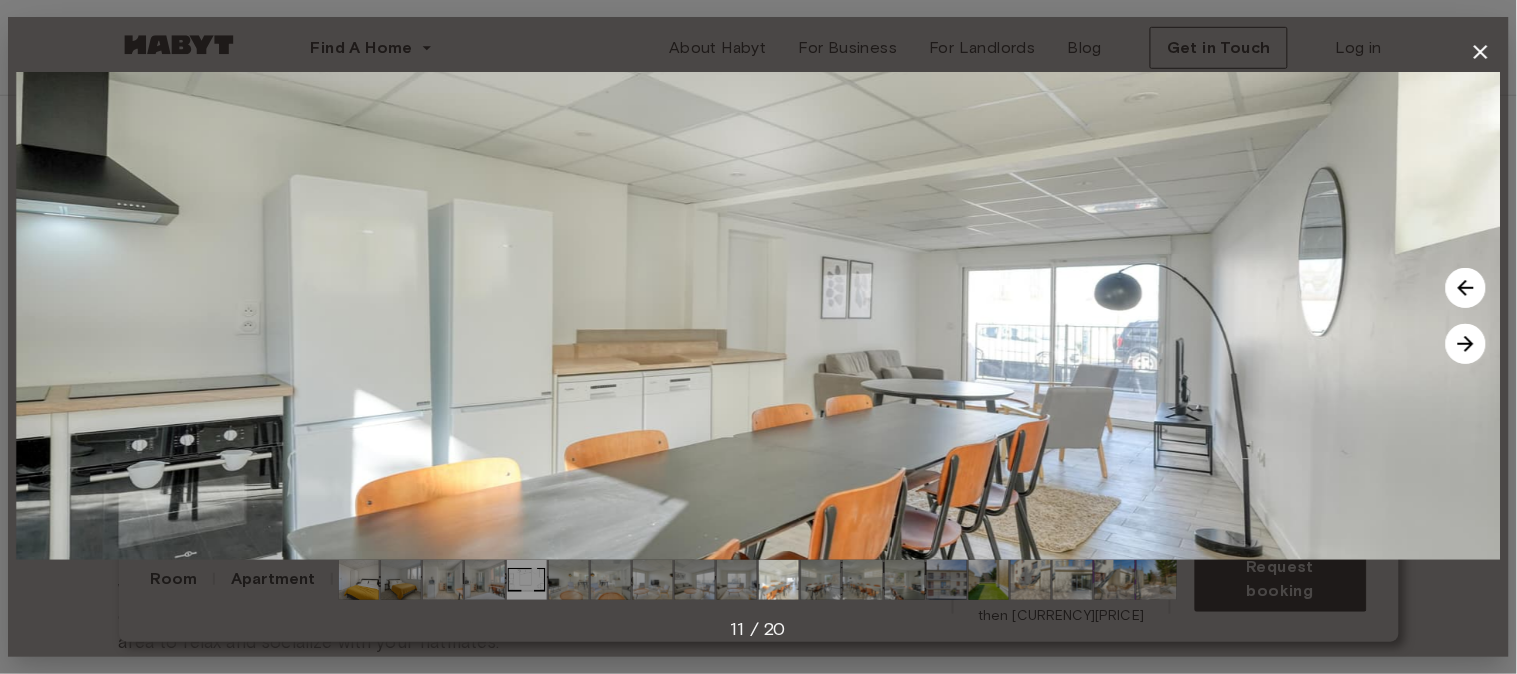 click at bounding box center (1466, 344) 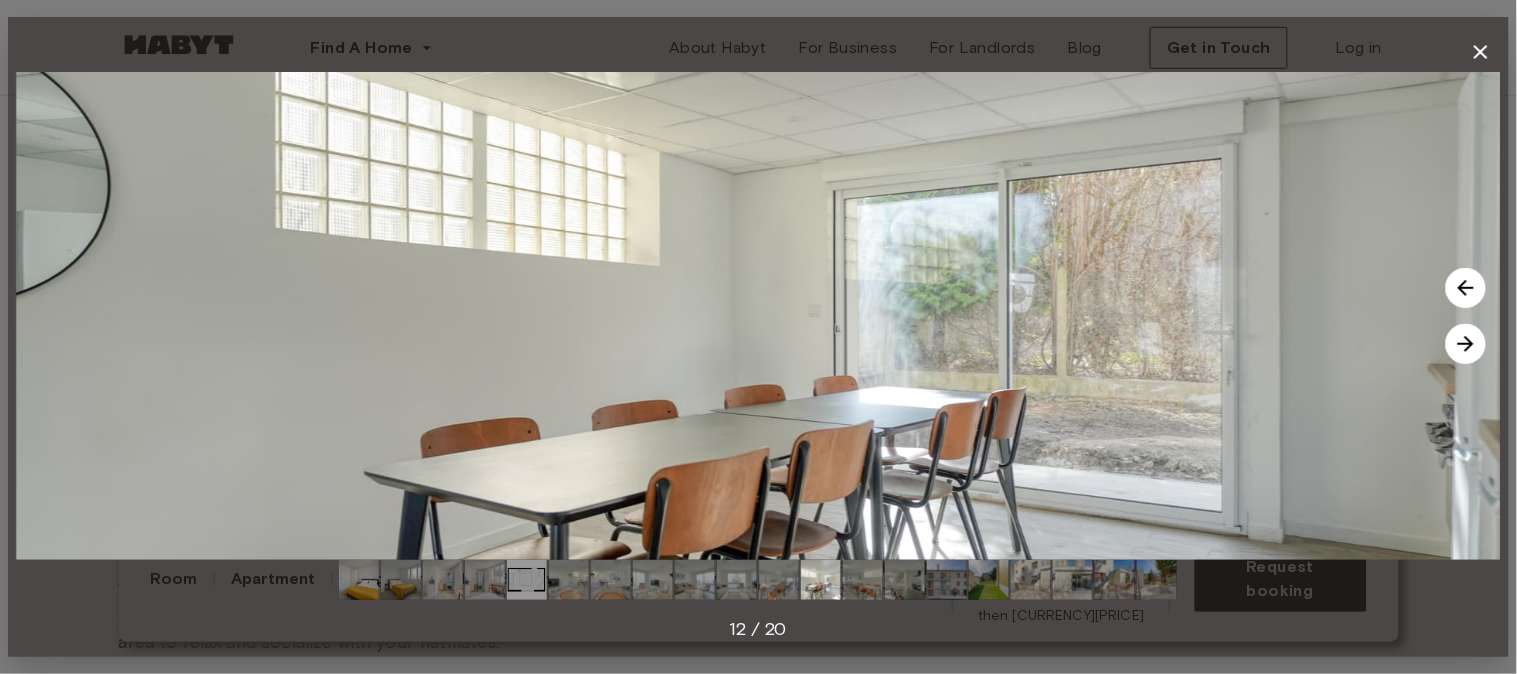 click at bounding box center [1466, 344] 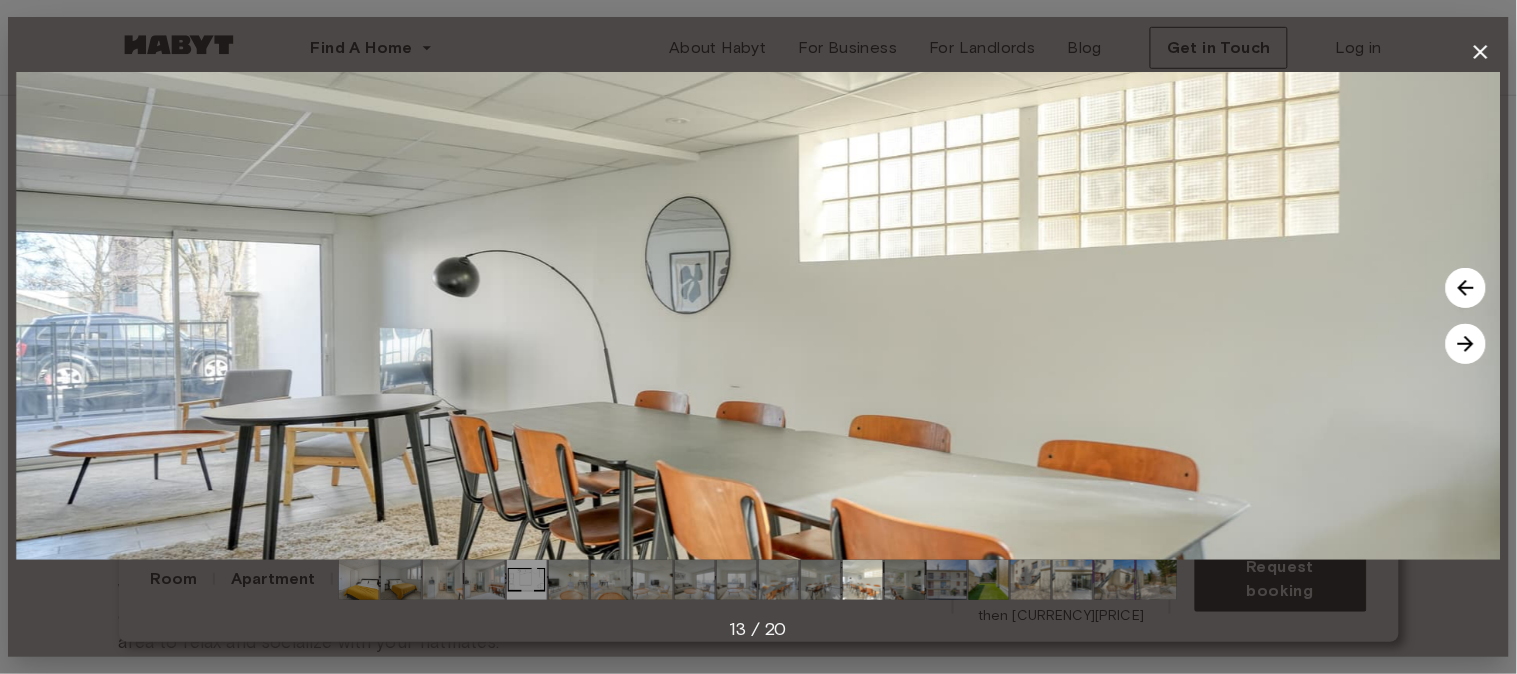 click at bounding box center [1466, 344] 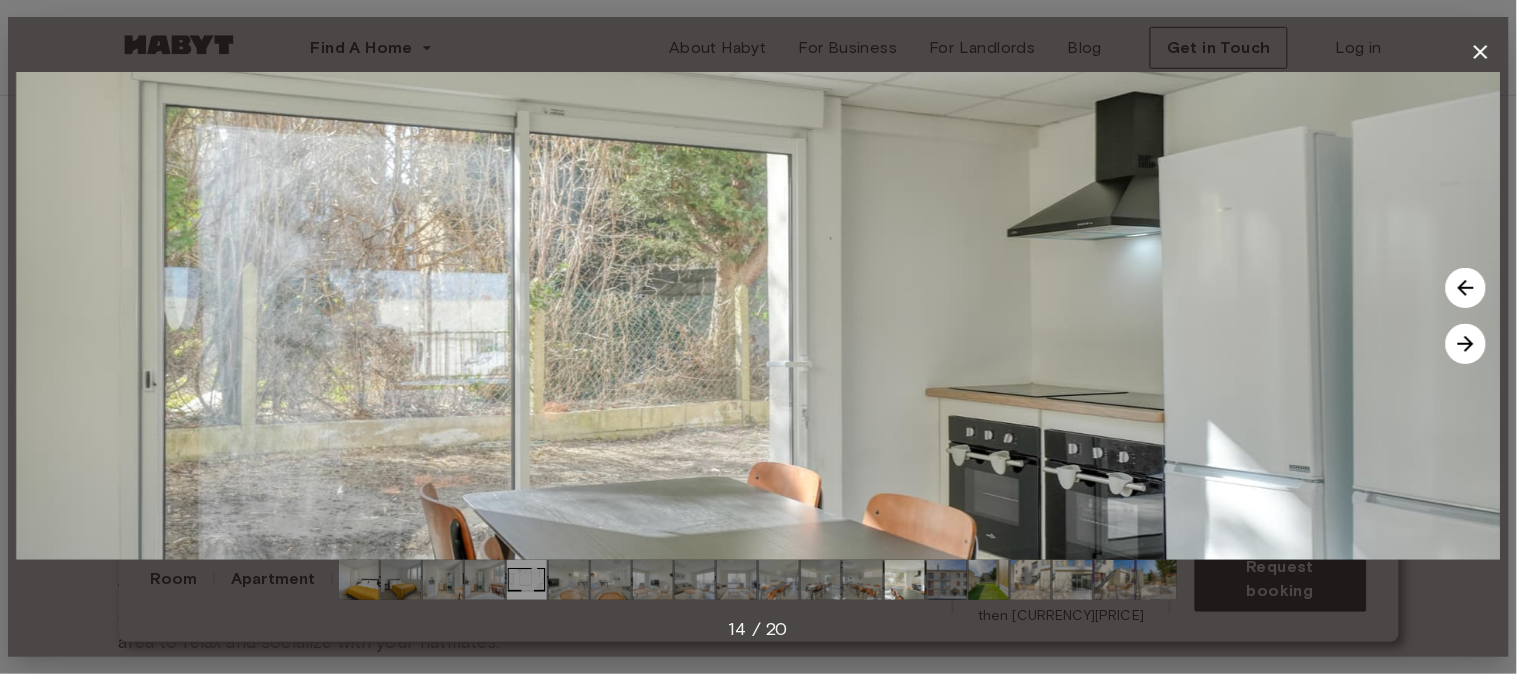 click at bounding box center [1466, 344] 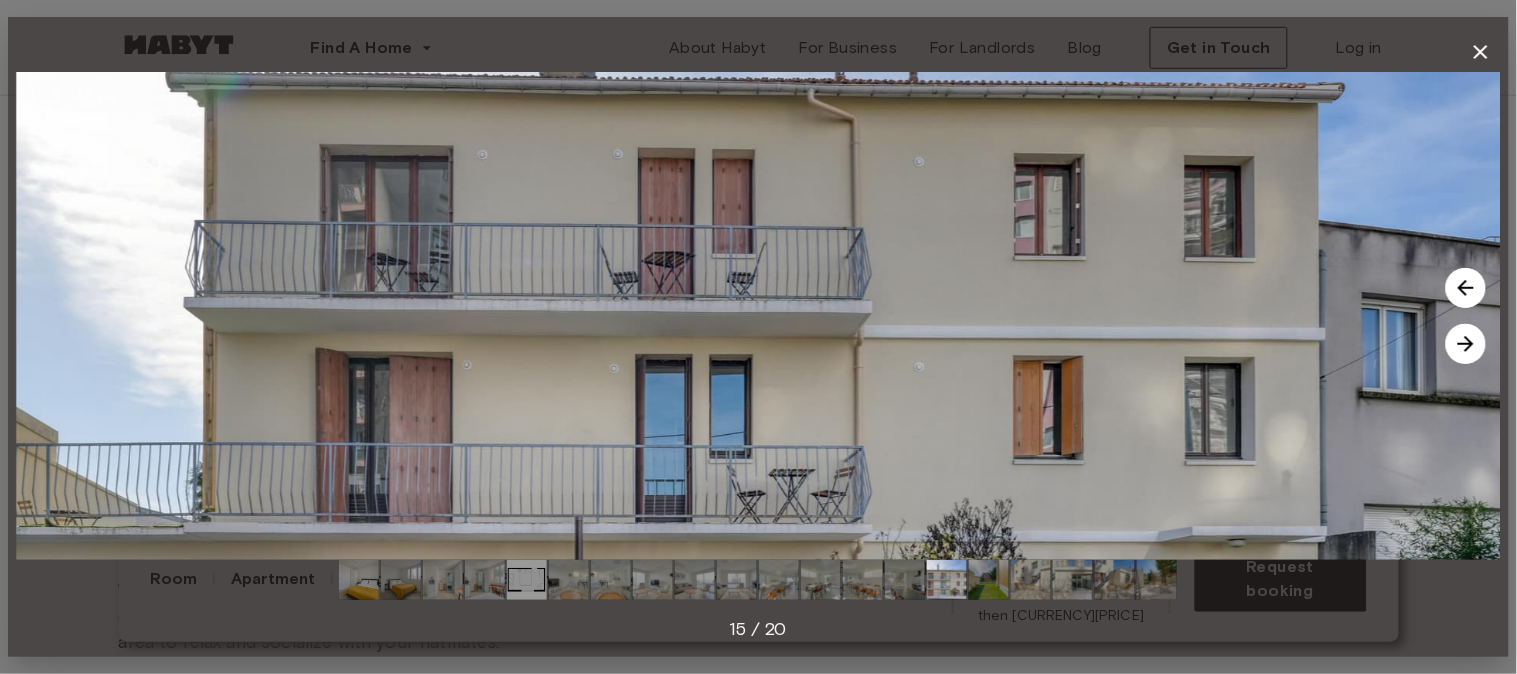 click at bounding box center [1466, 344] 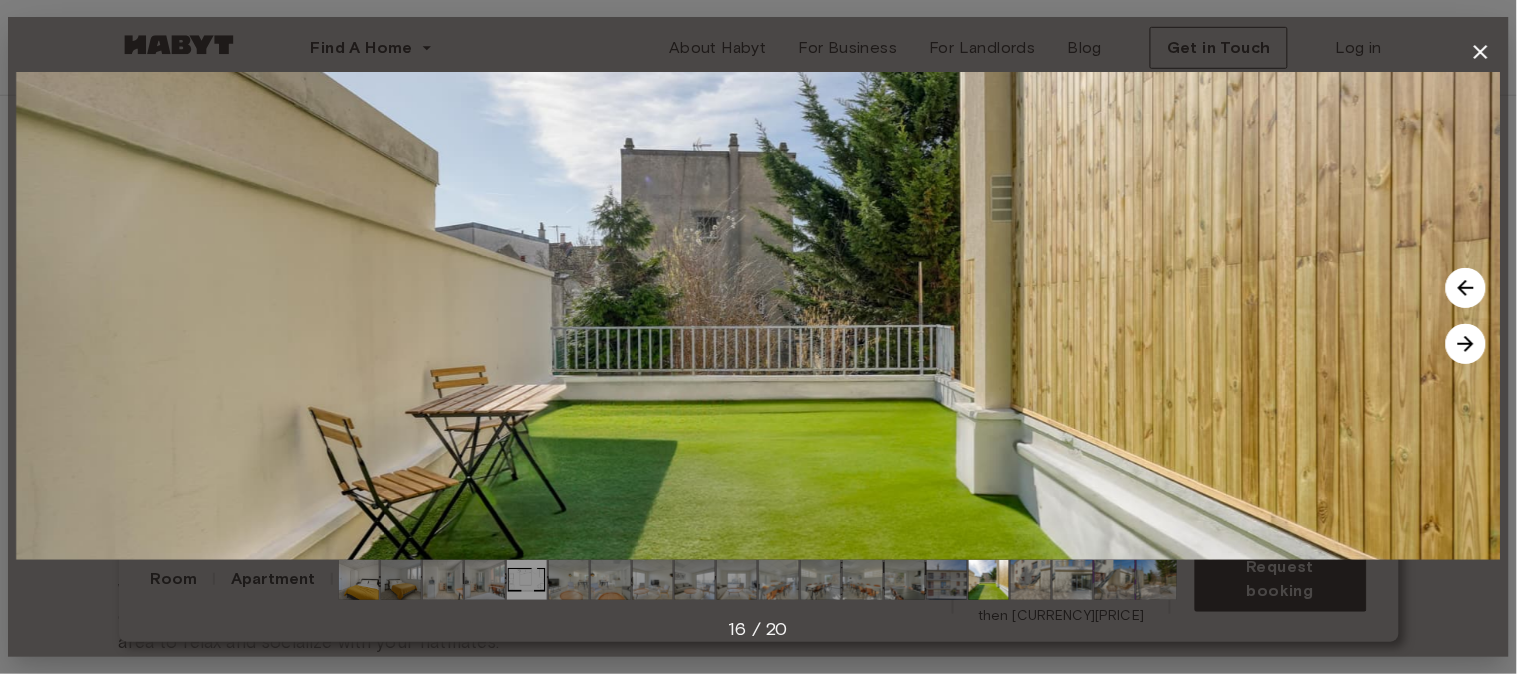 click at bounding box center [1466, 344] 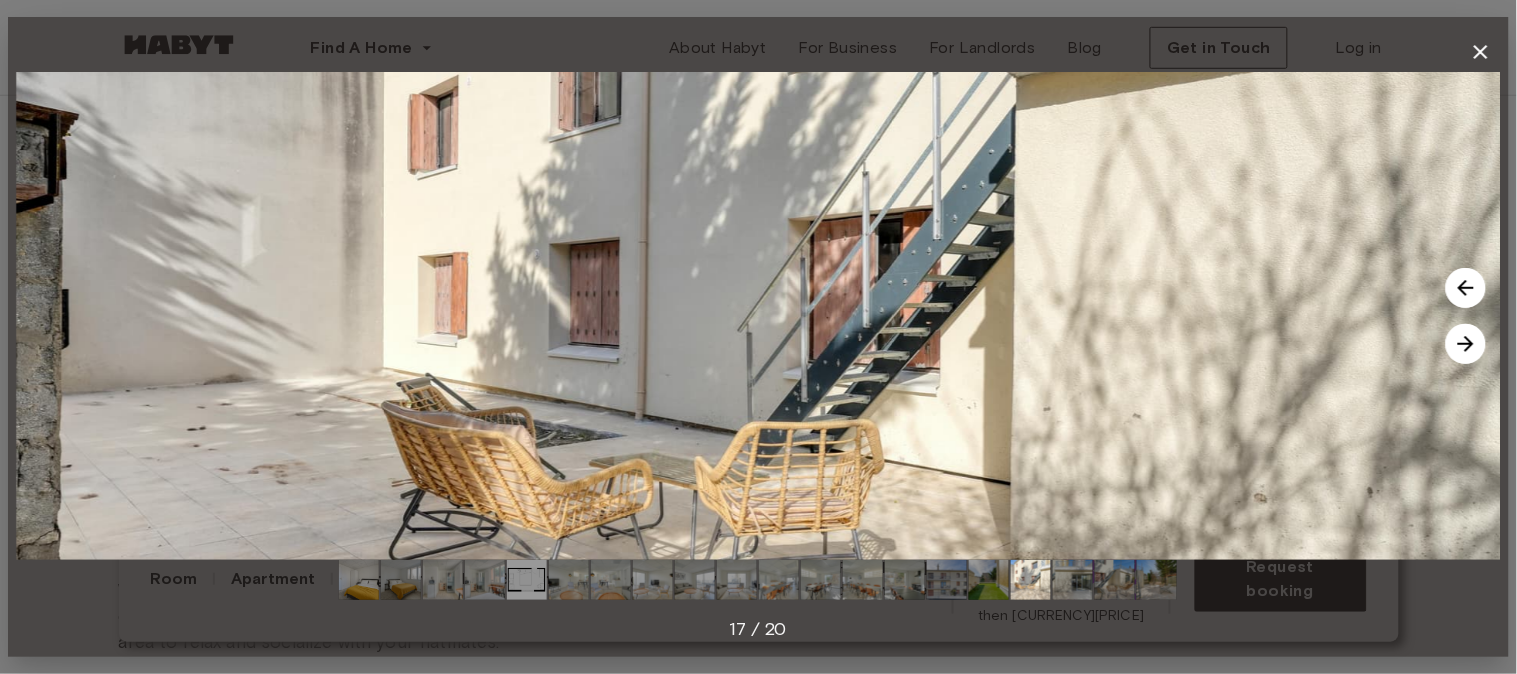 click at bounding box center [1466, 344] 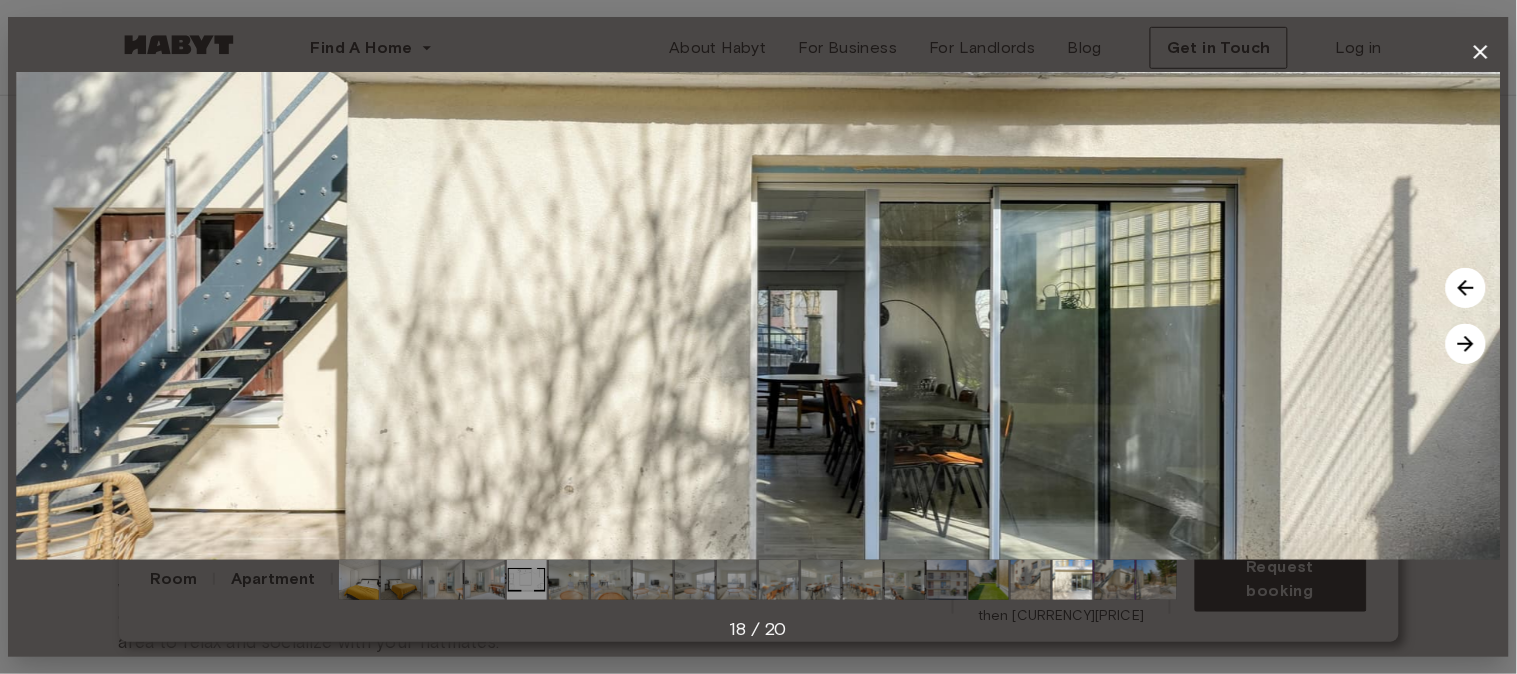 click at bounding box center [1466, 344] 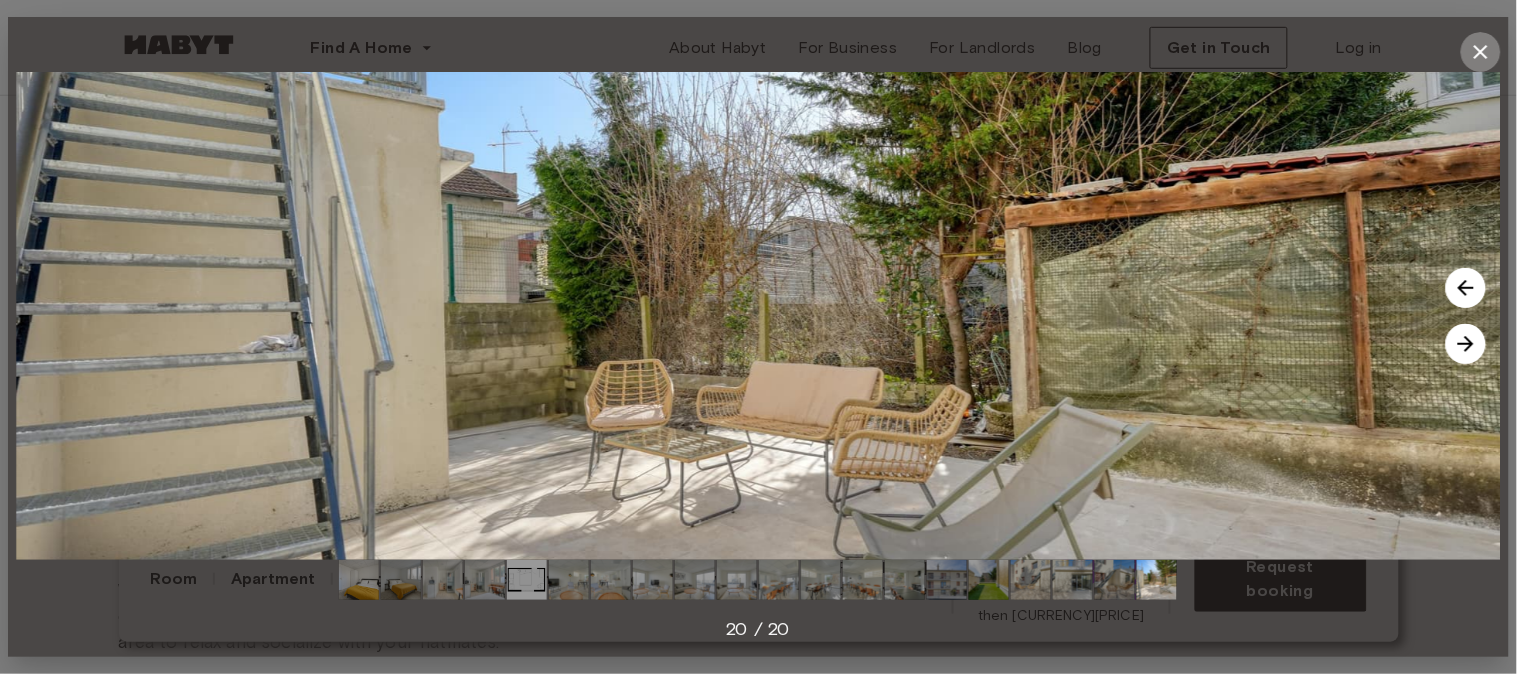 click 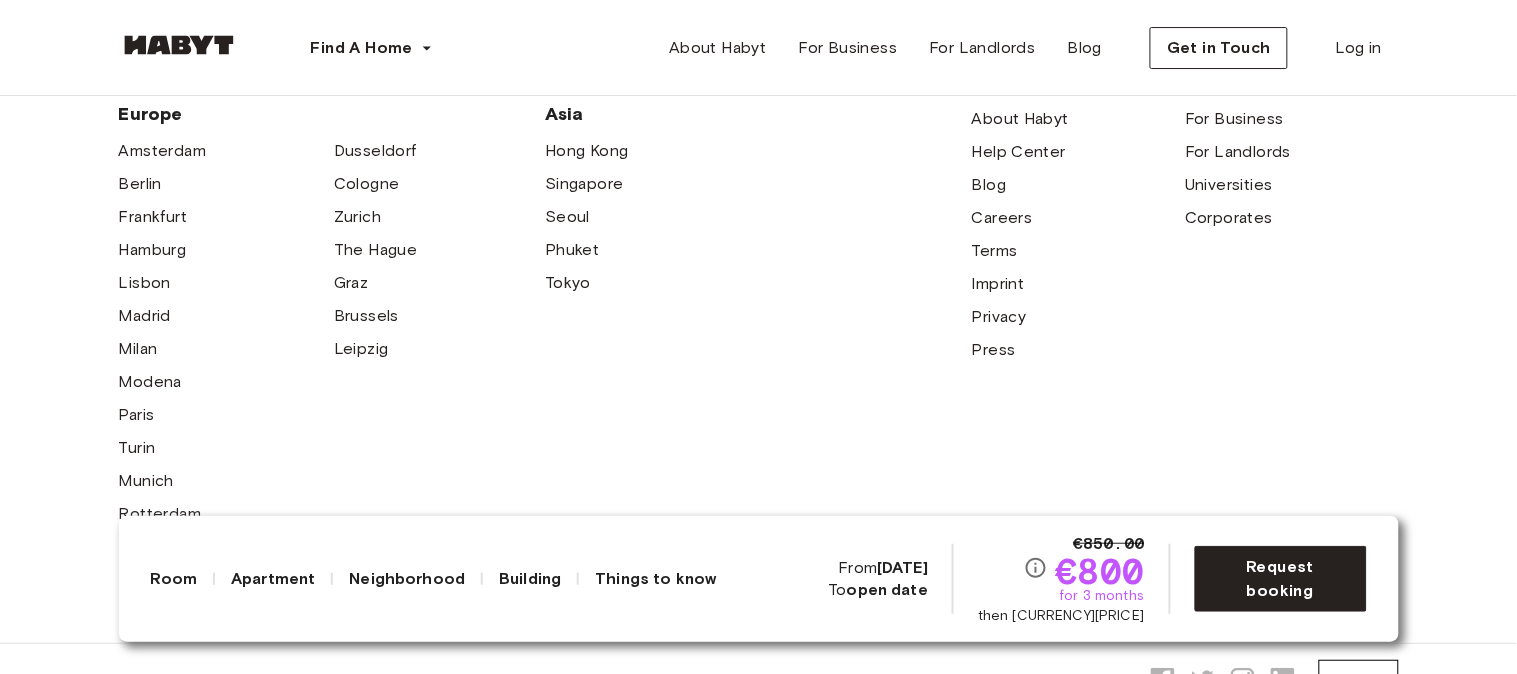 scroll, scrollTop: 5777, scrollLeft: 0, axis: vertical 